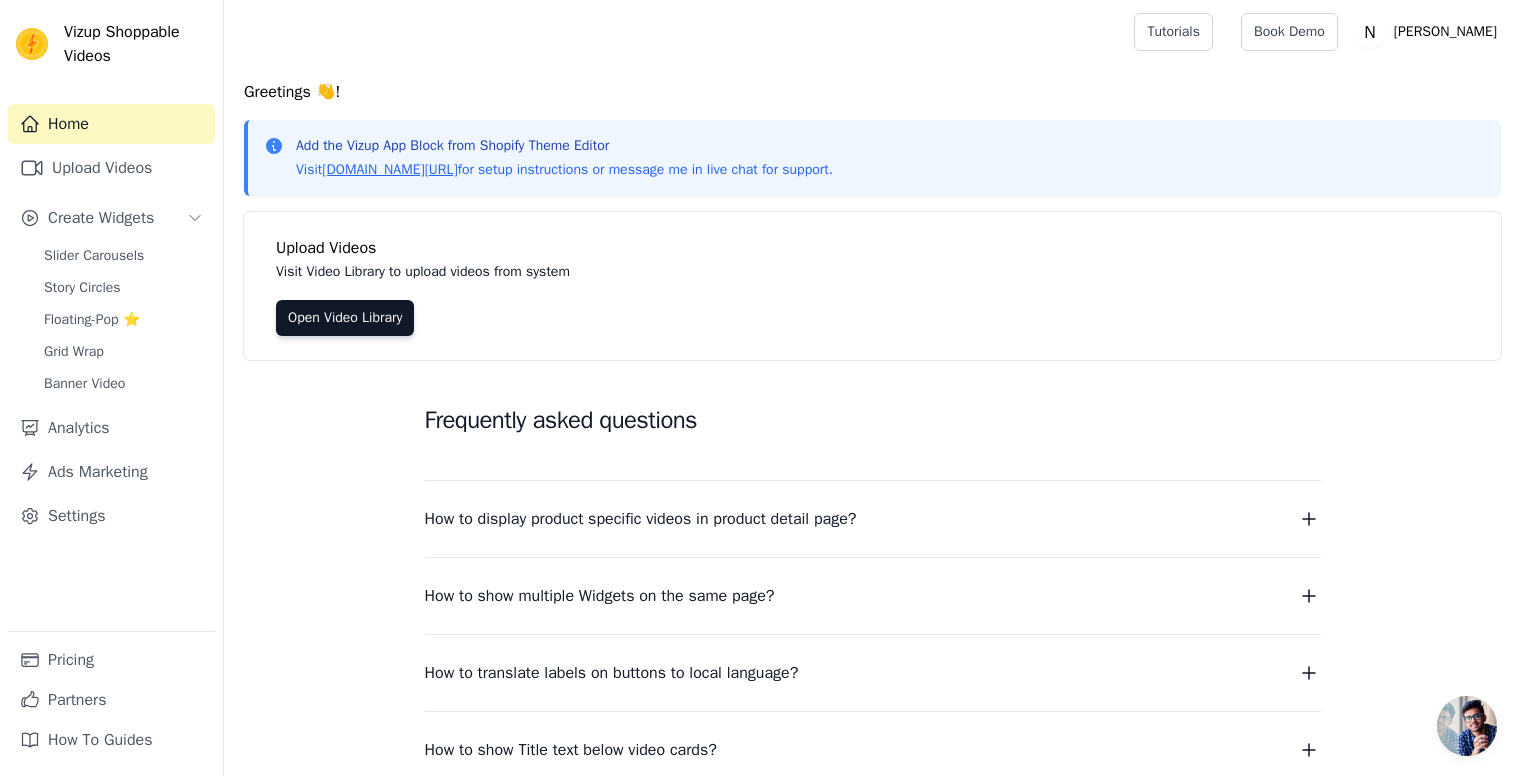 scroll, scrollTop: 0, scrollLeft: 0, axis: both 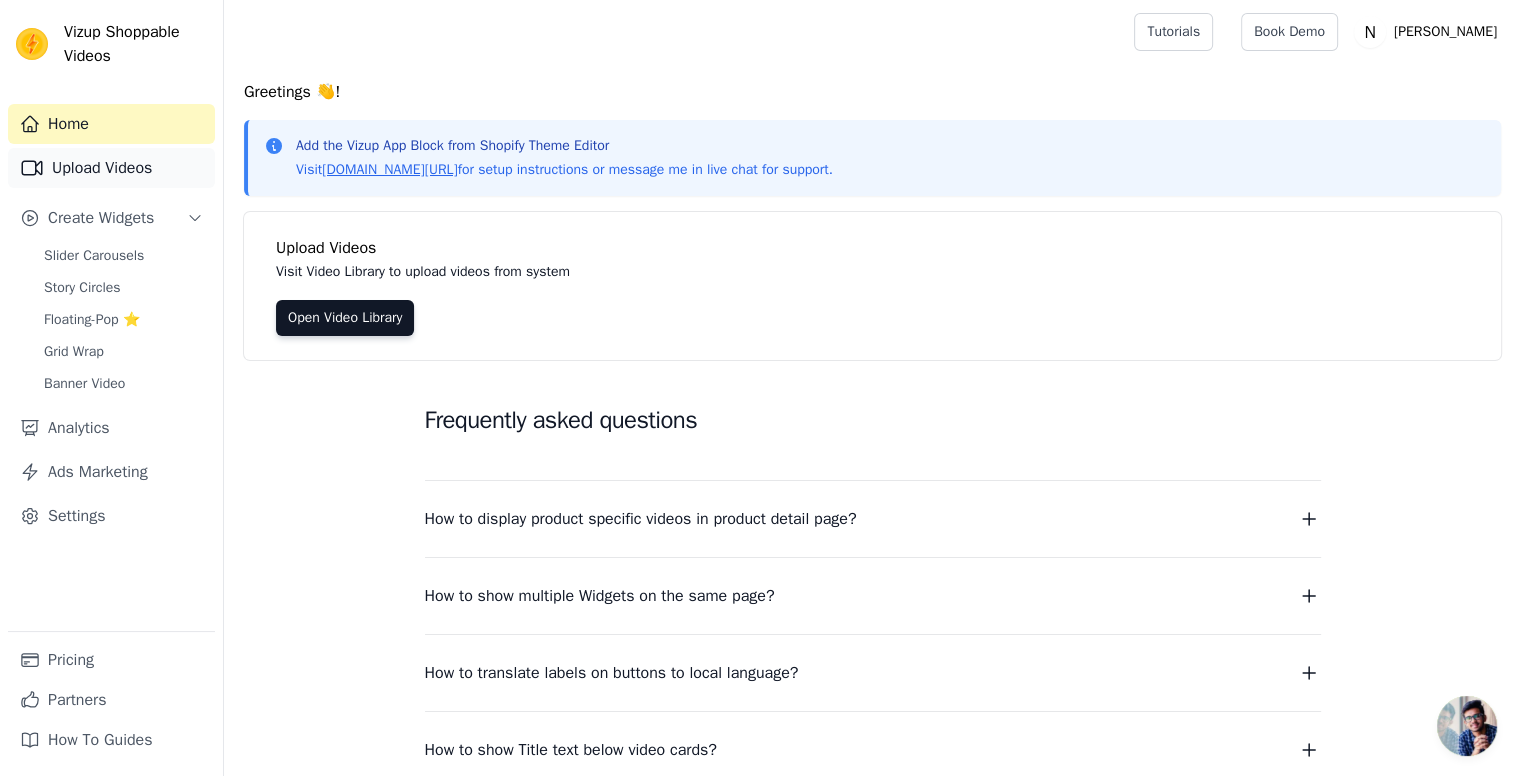 click on "Upload Videos" at bounding box center (111, 168) 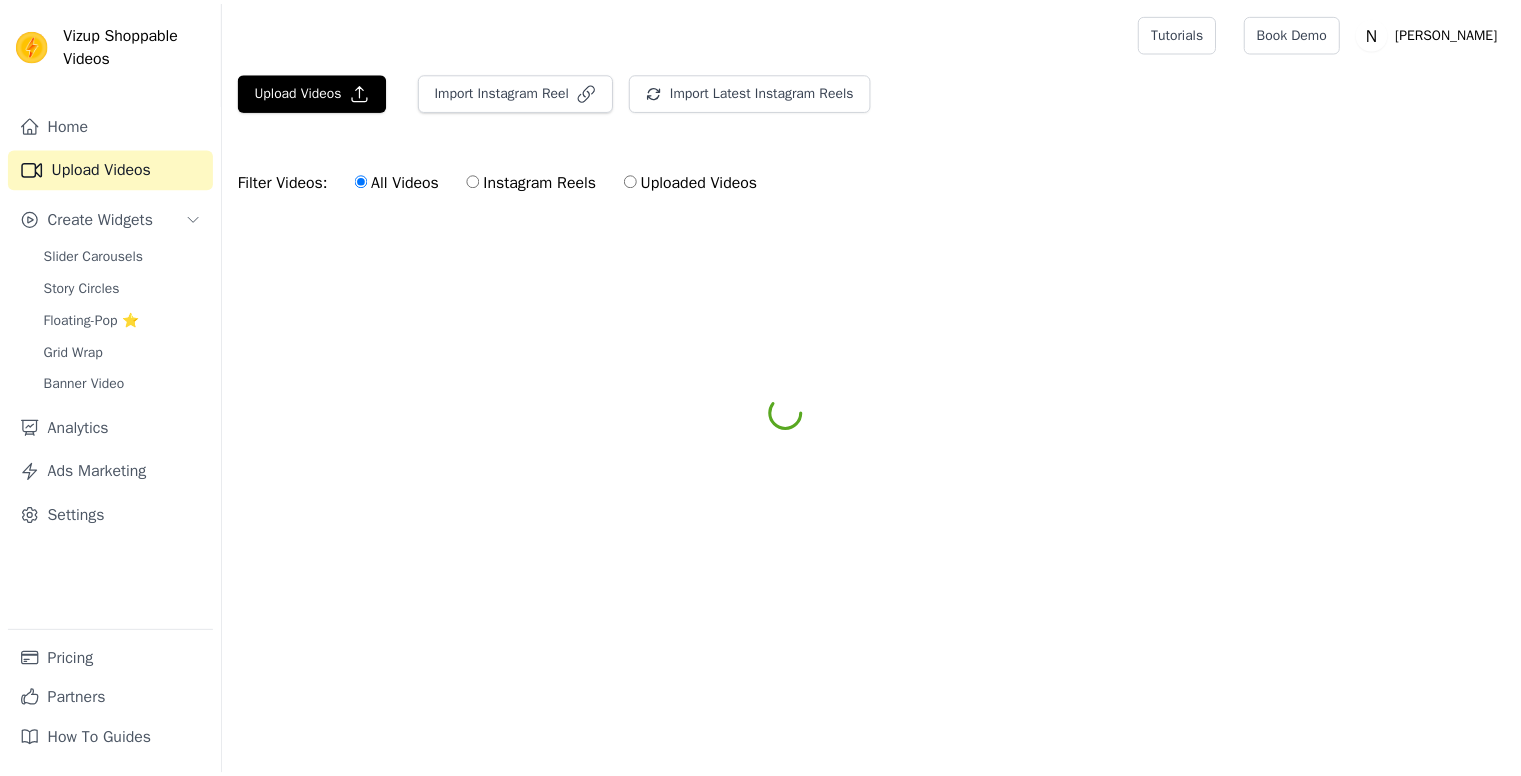 scroll, scrollTop: 0, scrollLeft: 0, axis: both 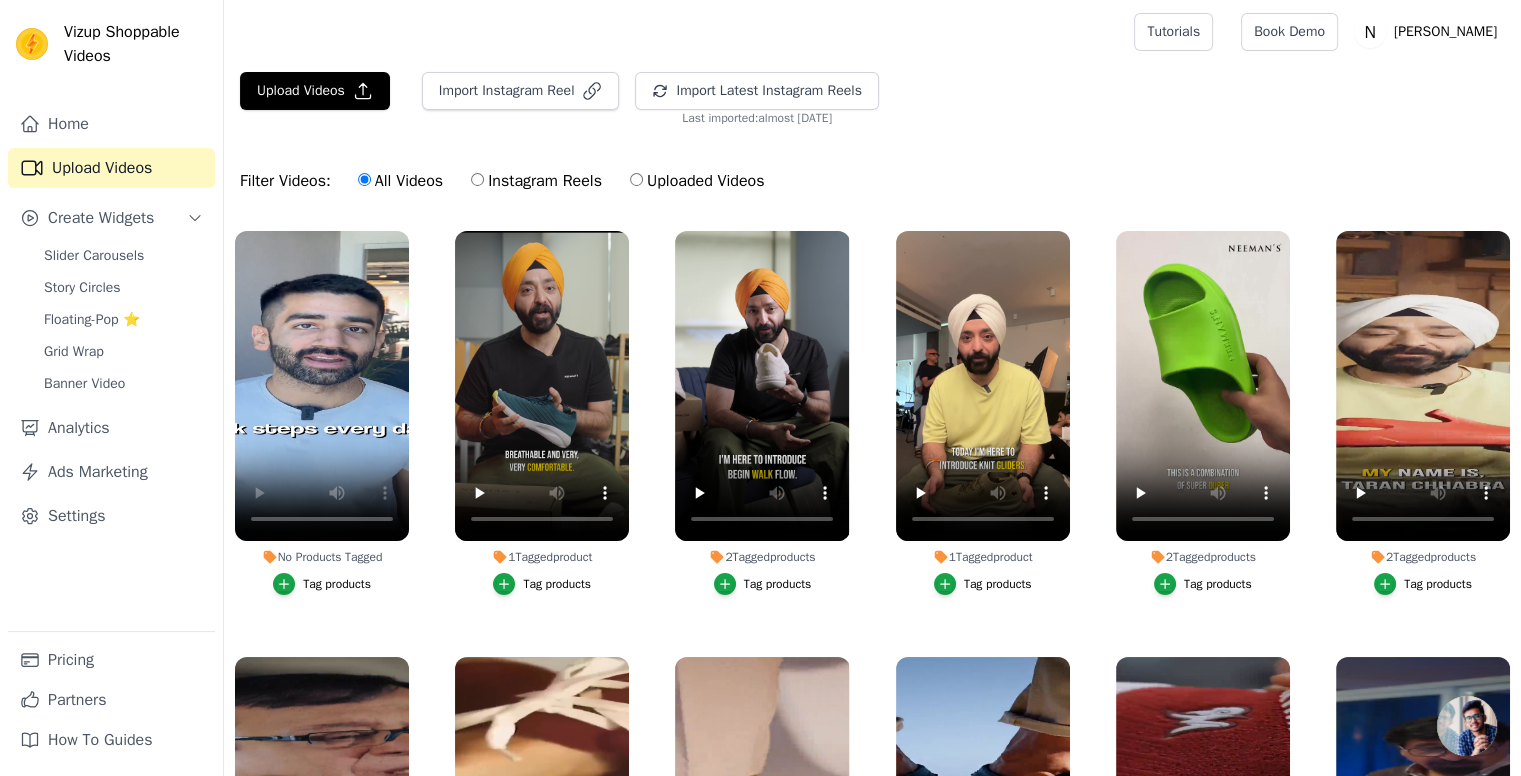 click on "Filter Videos:
All Videos
Instagram Reels
Uploaded Videos" at bounding box center (872, 181) 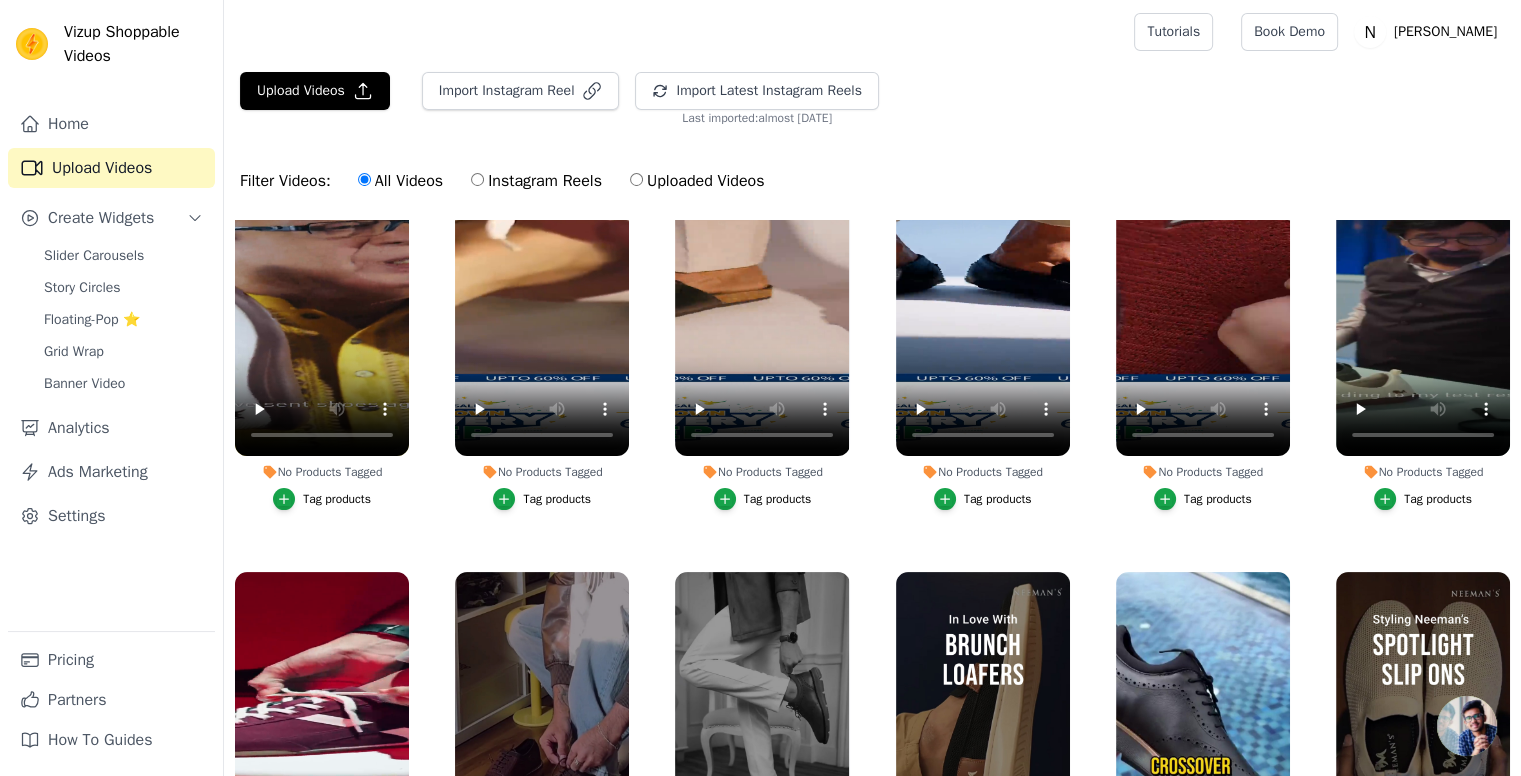 scroll, scrollTop: 0, scrollLeft: 0, axis: both 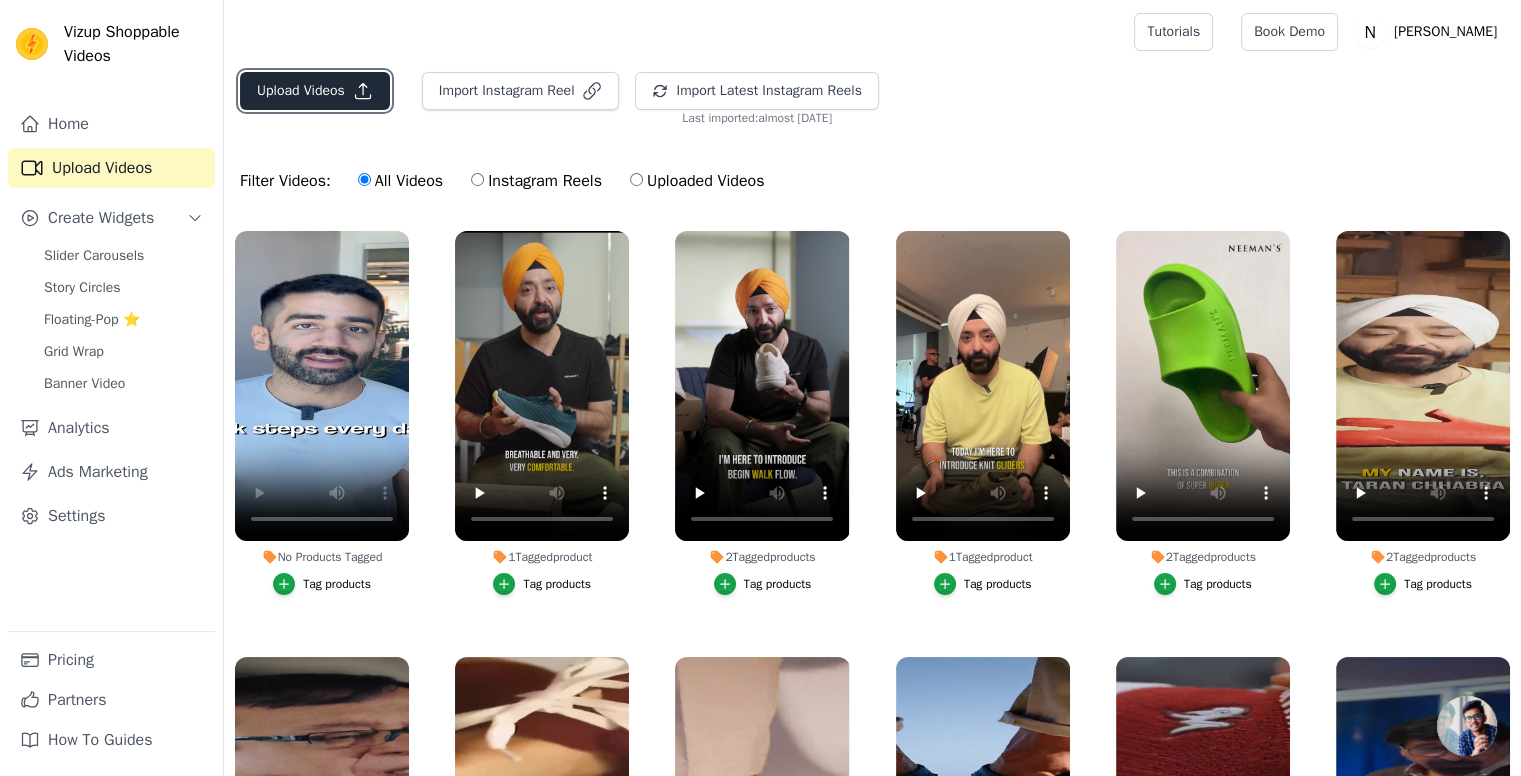 click 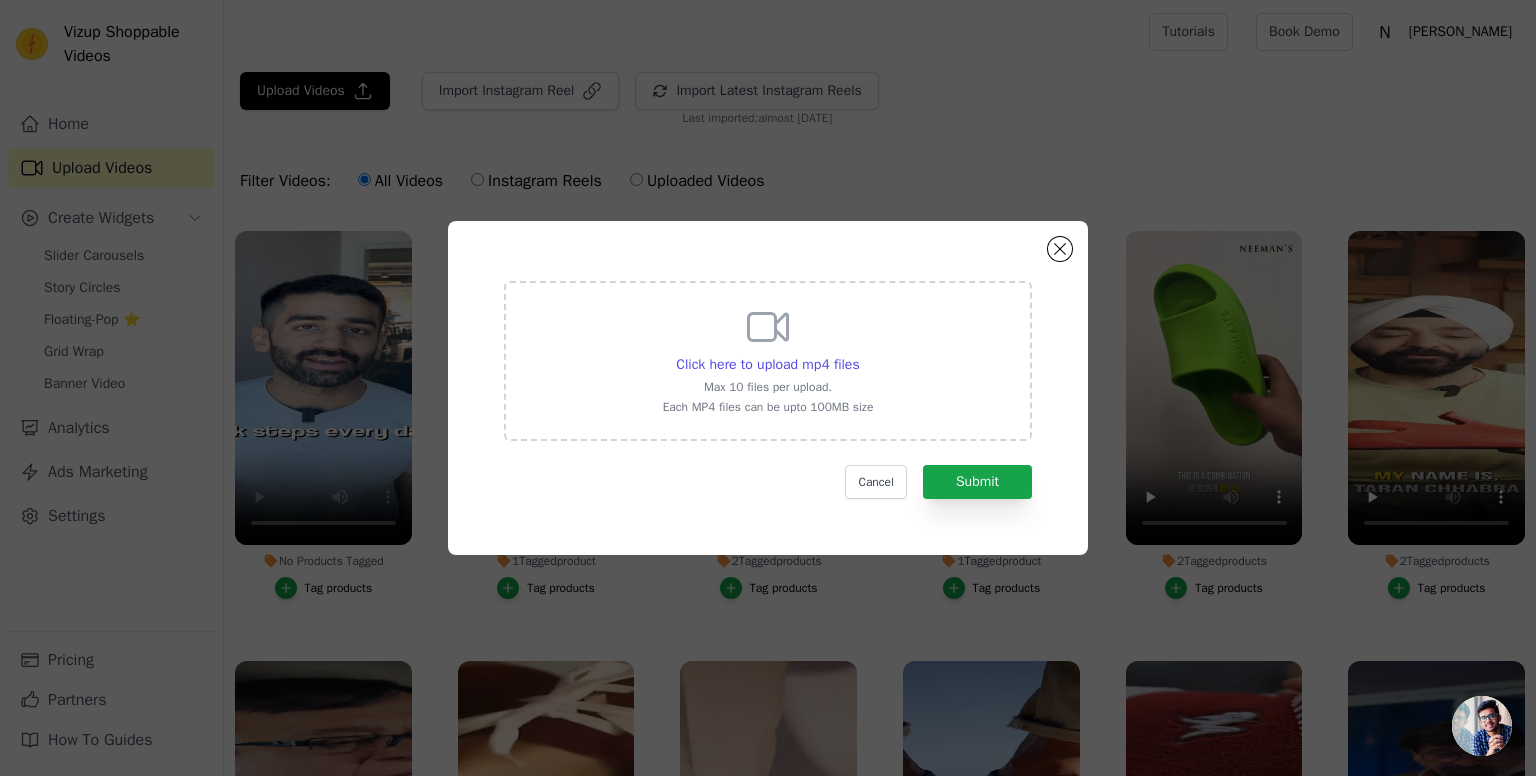 click on "Each MP4 files can be upto 100MB size" at bounding box center [768, 407] 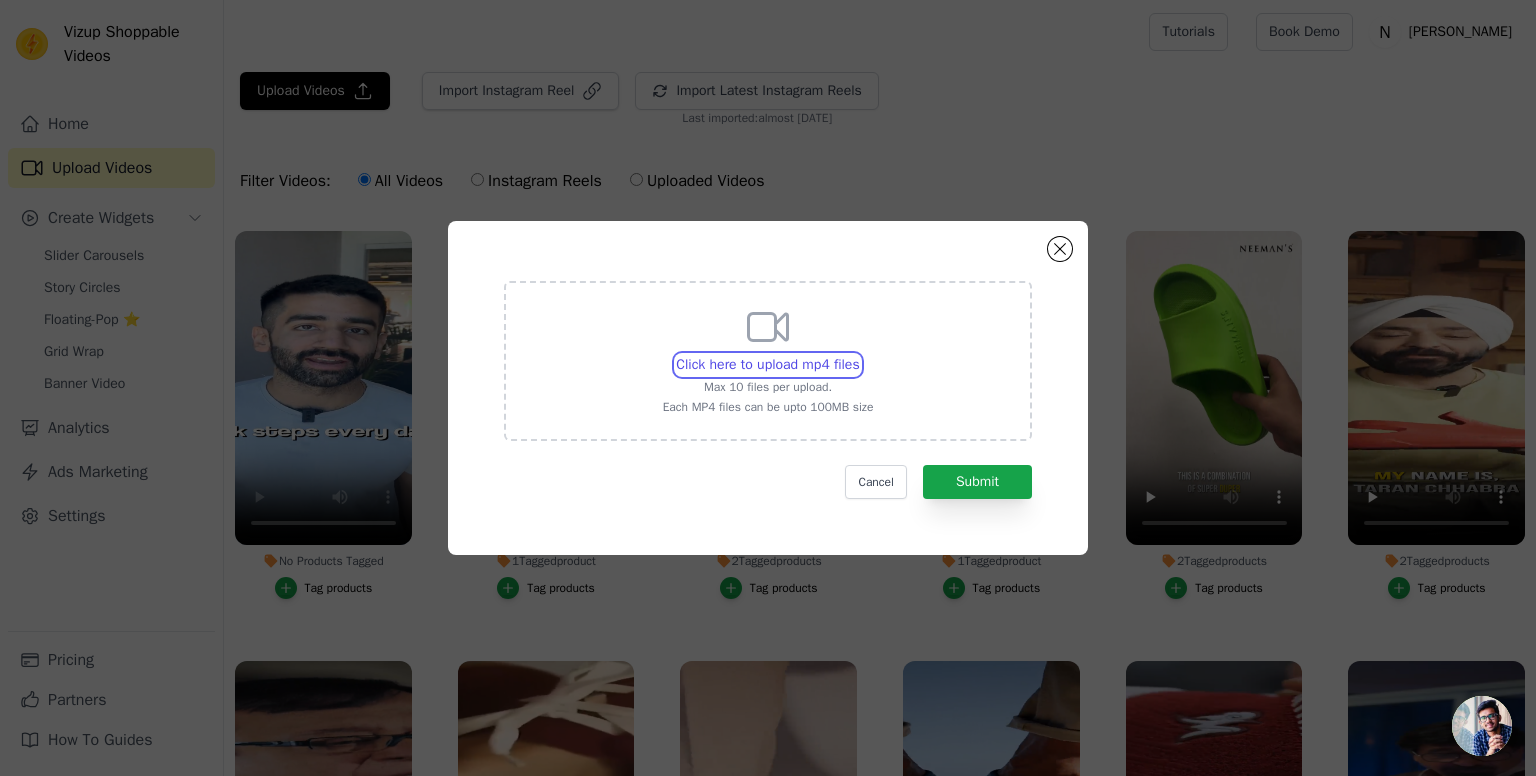 click on "Click here to upload mp4 files     Max 10 files per upload.   Each MP4 files can be upto 100MB size" at bounding box center [859, 354] 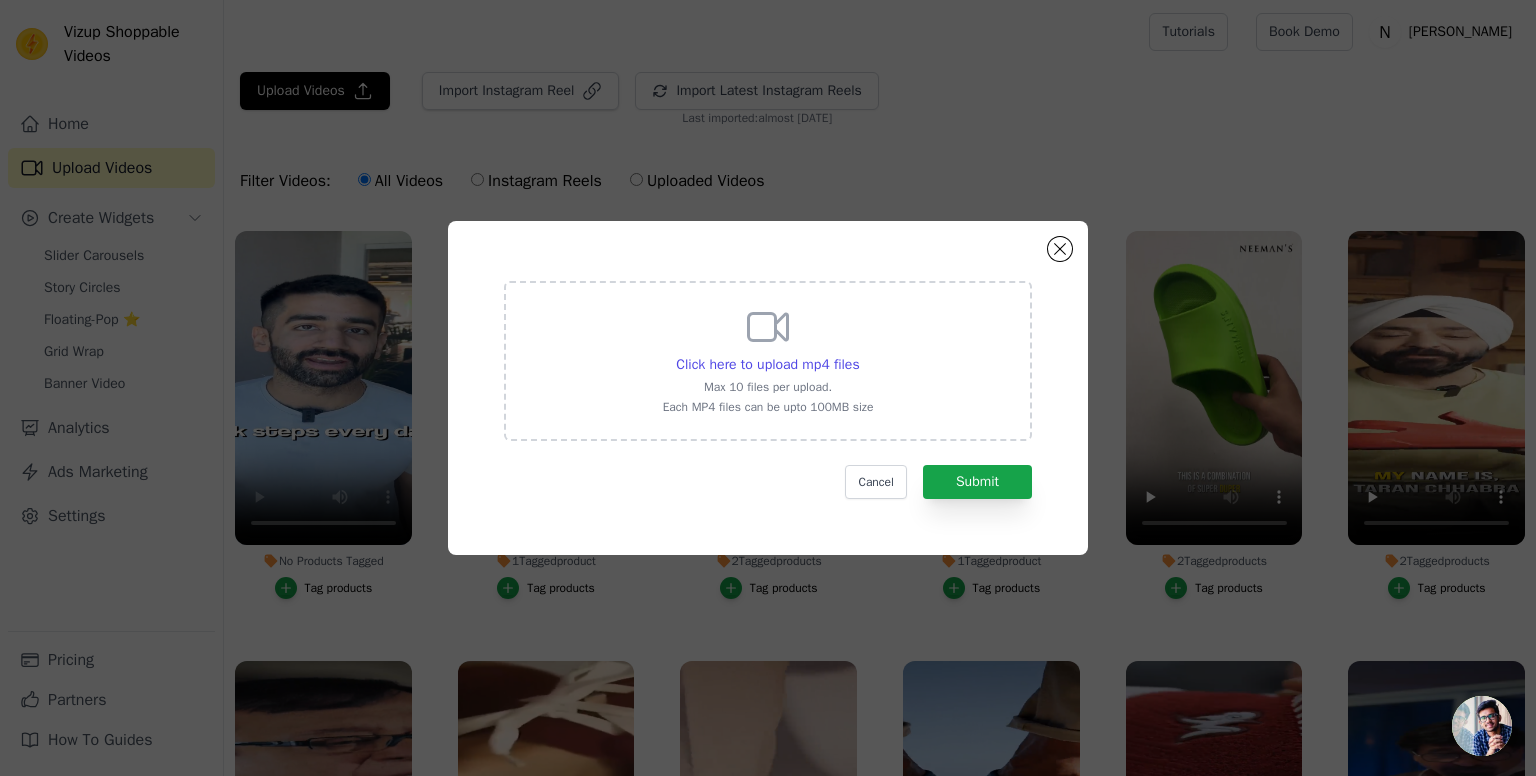 click on "Click here to upload mp4 files     Max 10 files per upload.   Each MP4 files can be upto 100MB size" at bounding box center [768, 359] 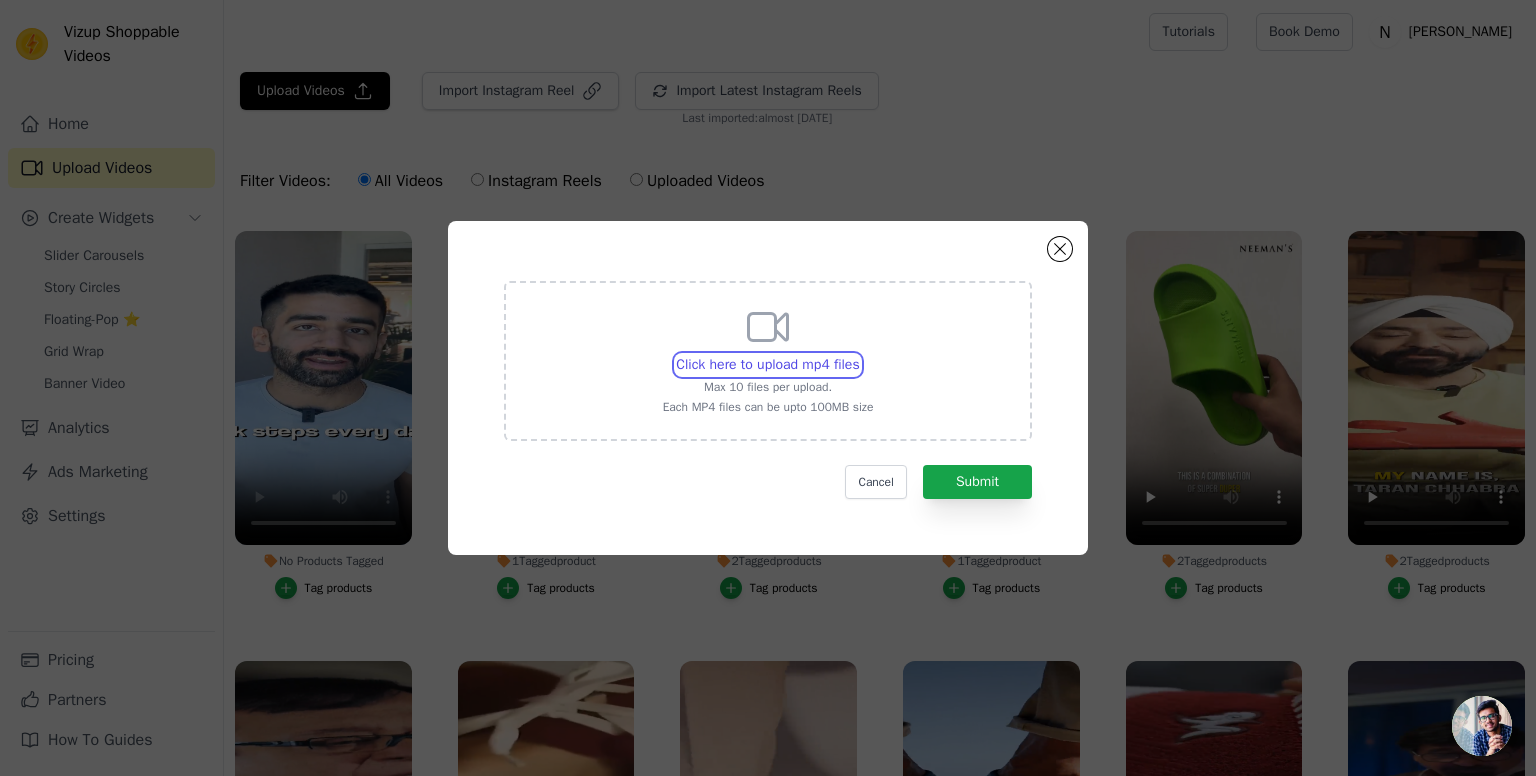 click on "Click here to upload mp4 files     Max 10 files per upload.   Each MP4 files can be upto 100MB size" at bounding box center (859, 354) 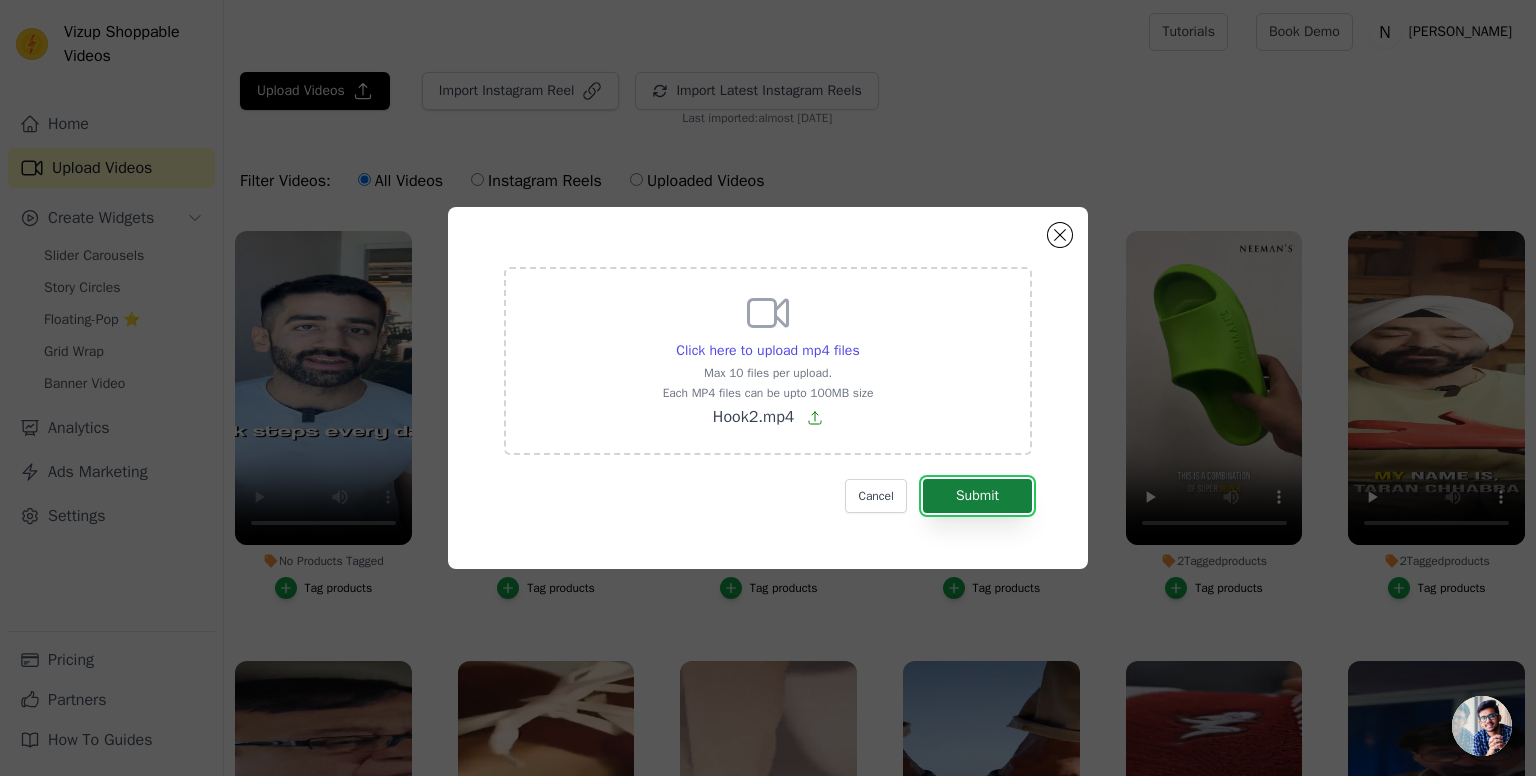 click on "Submit" at bounding box center (977, 496) 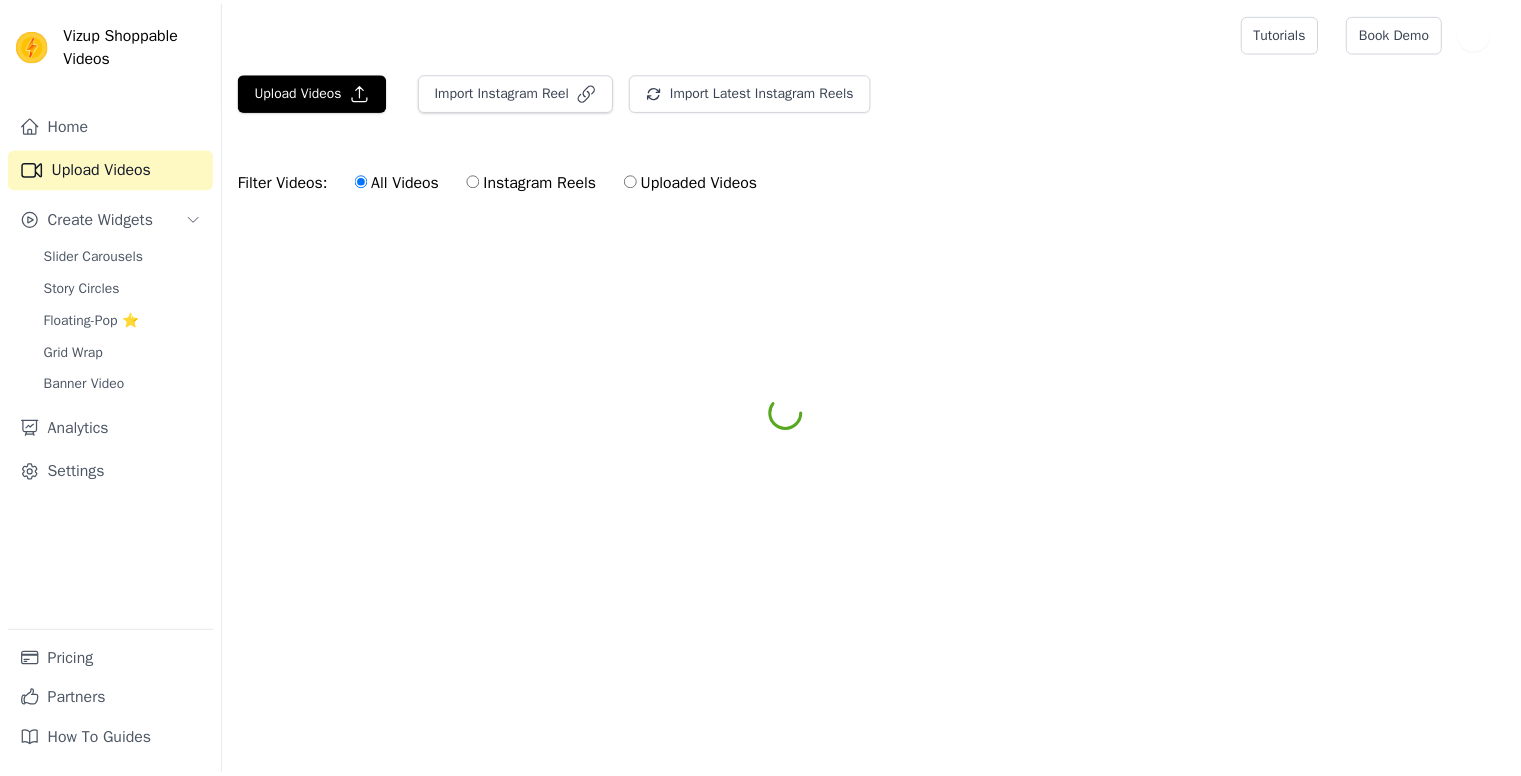 scroll, scrollTop: 0, scrollLeft: 0, axis: both 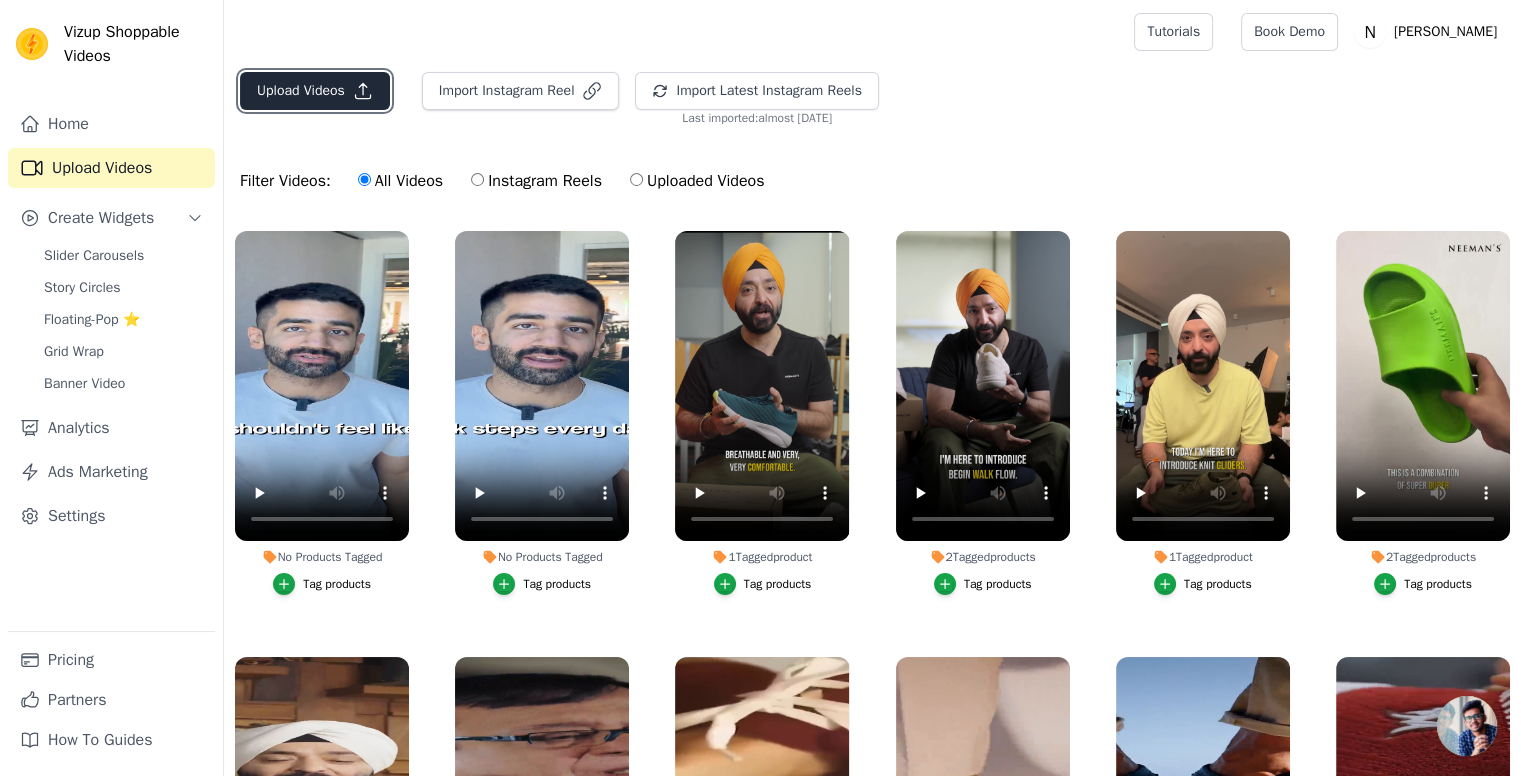 click 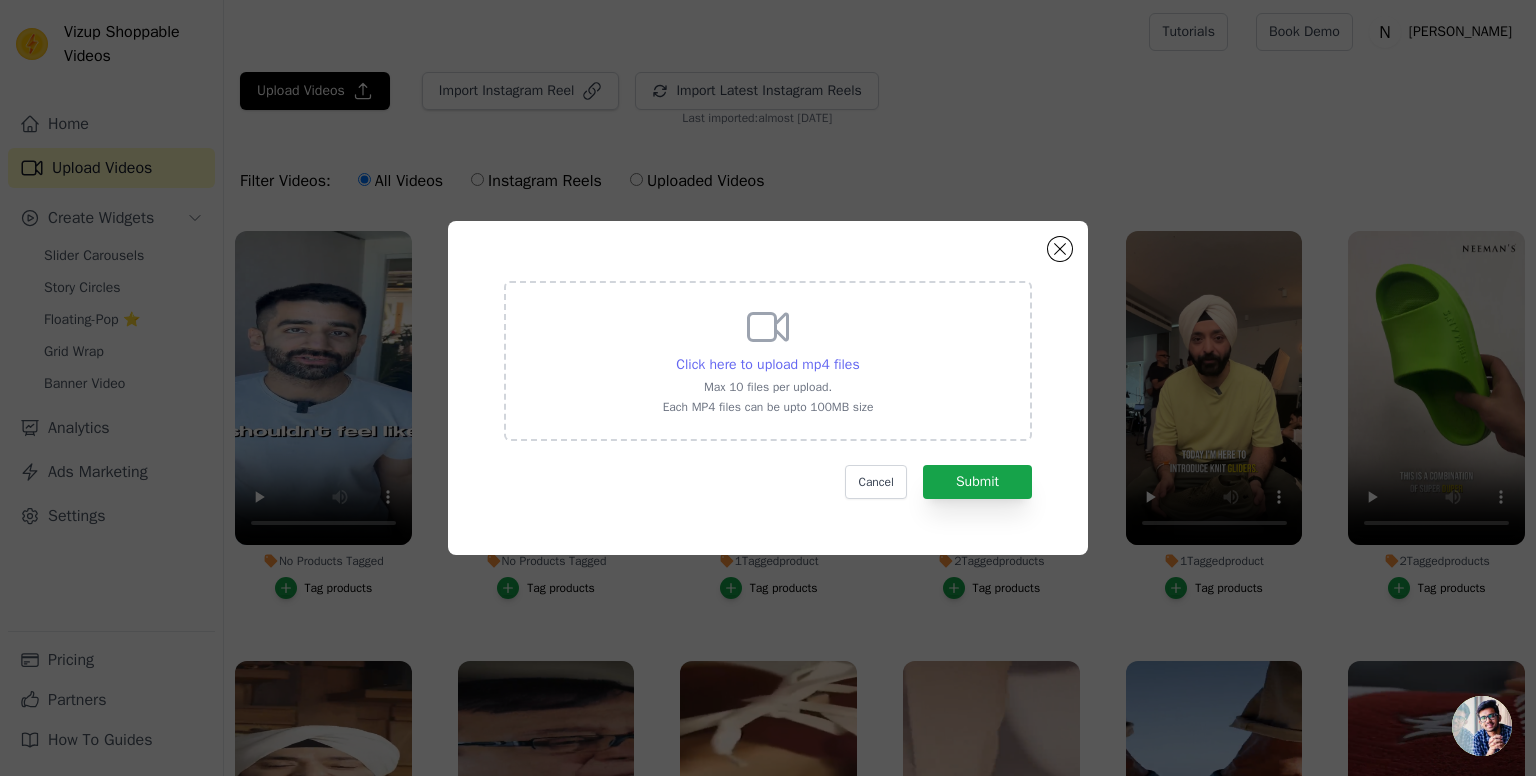 click on "Click here to upload mp4 files" at bounding box center [767, 364] 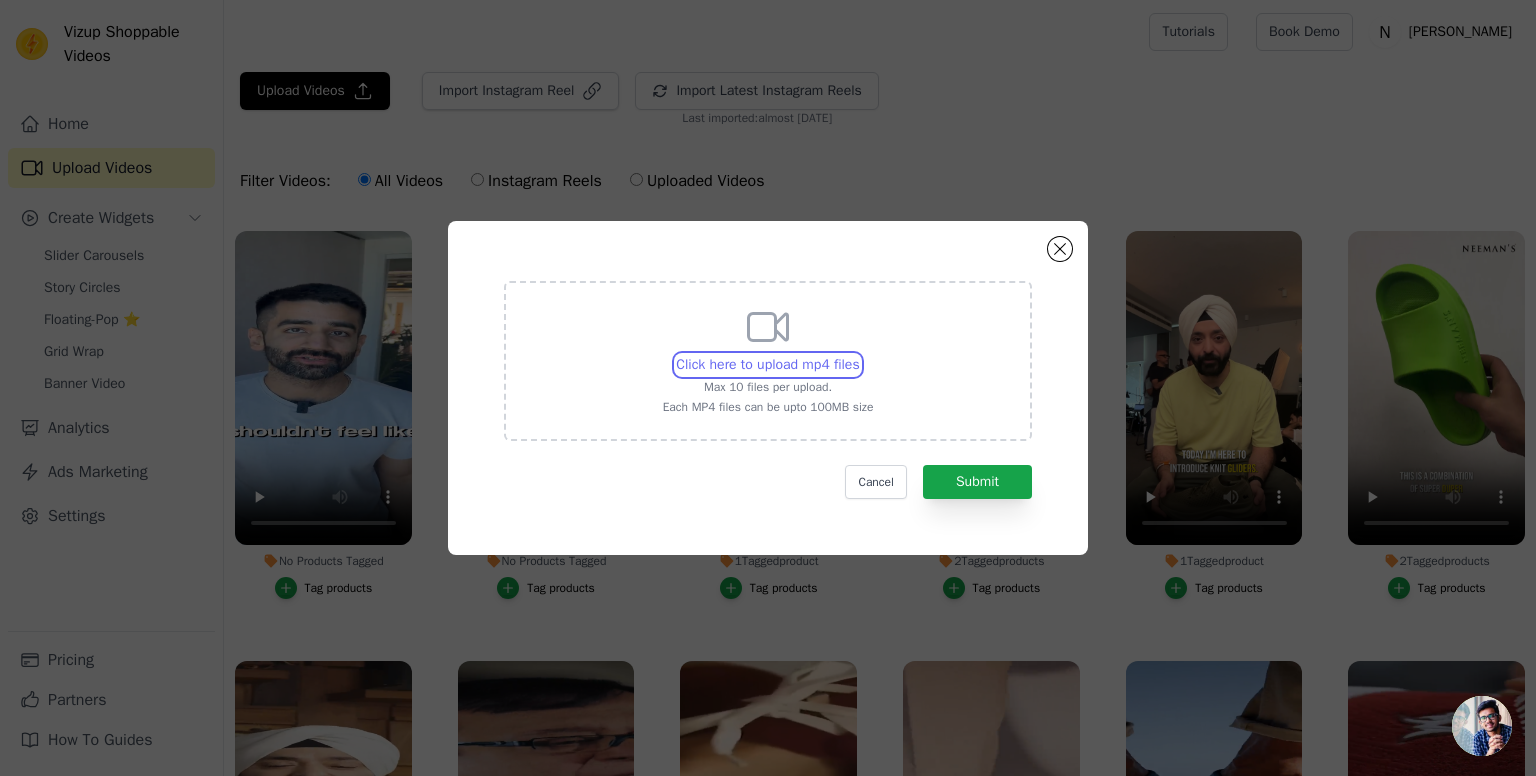 click on "Click here to upload mp4 files     Max 10 files per upload.   Each MP4 files can be upto 100MB size" at bounding box center [859, 354] 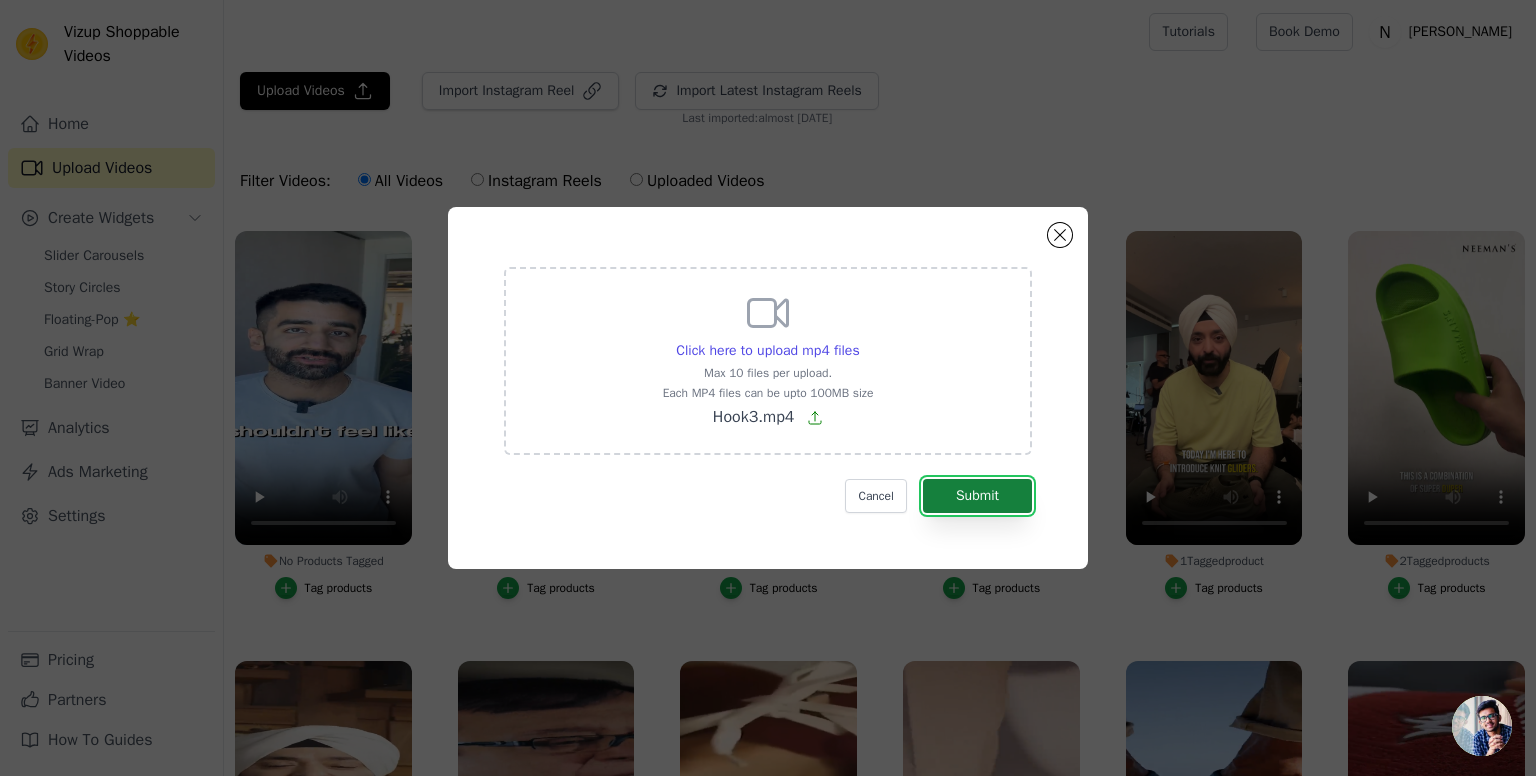click on "Submit" at bounding box center [977, 496] 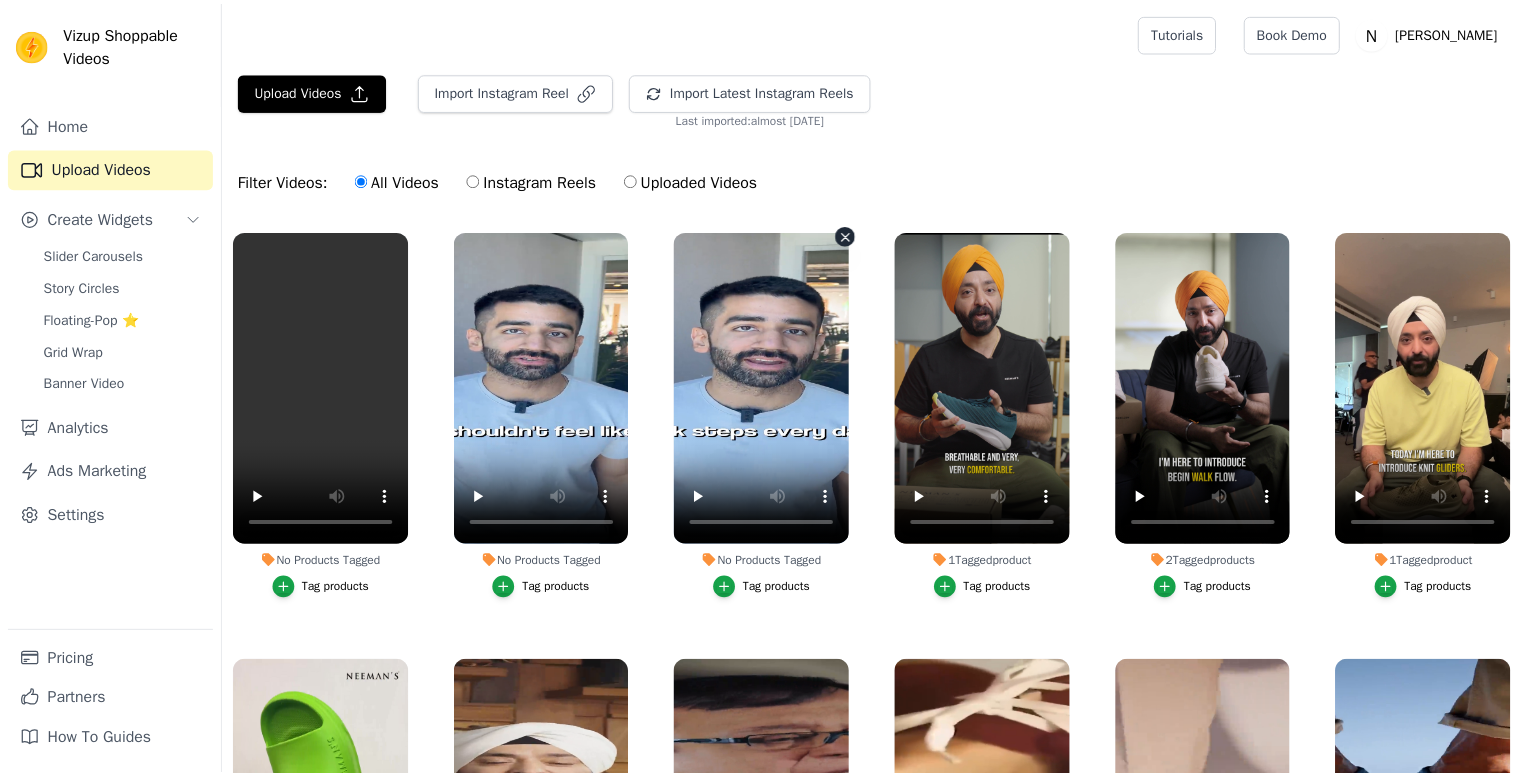 scroll, scrollTop: 0, scrollLeft: 0, axis: both 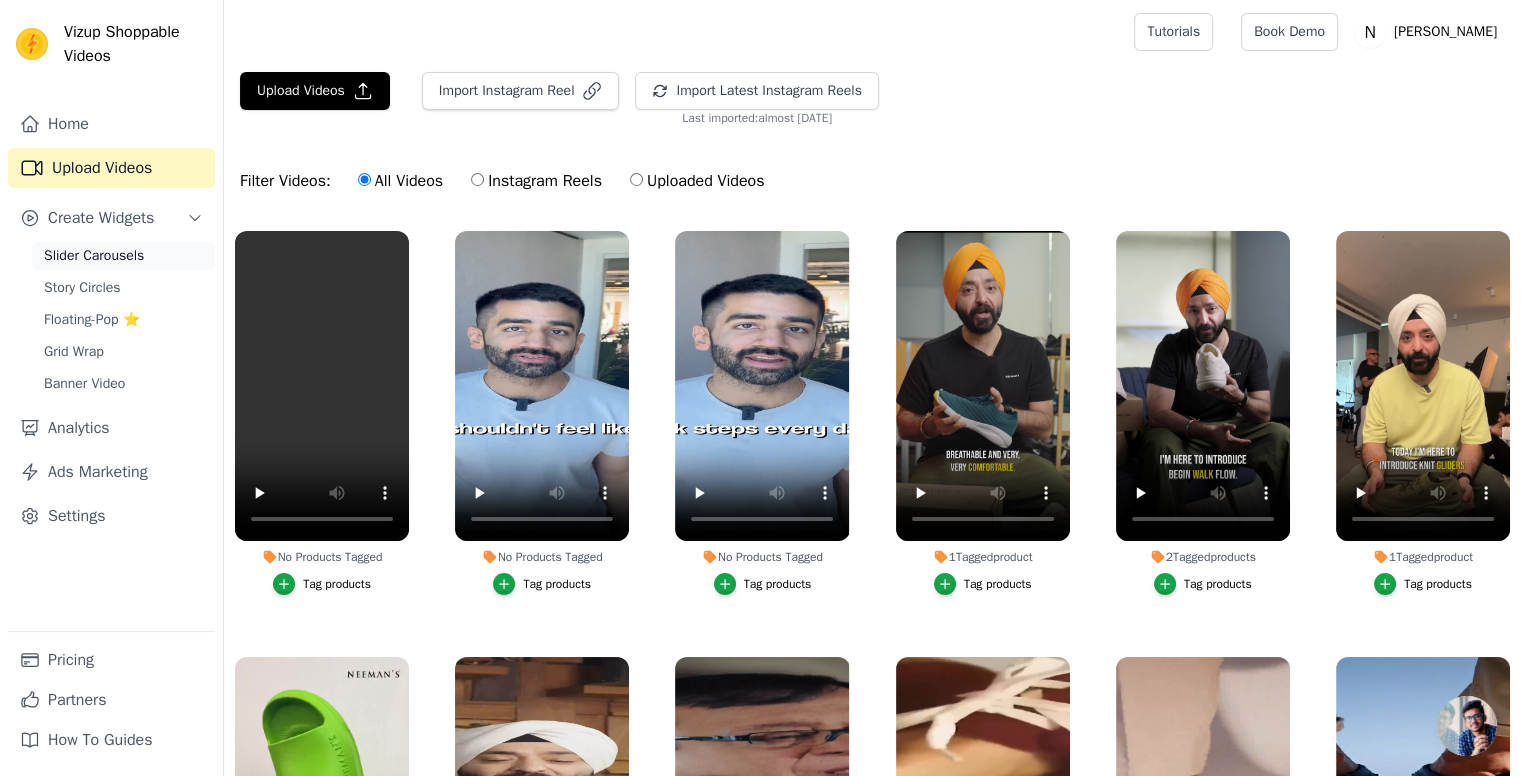 click on "Slider Carousels" at bounding box center [123, 256] 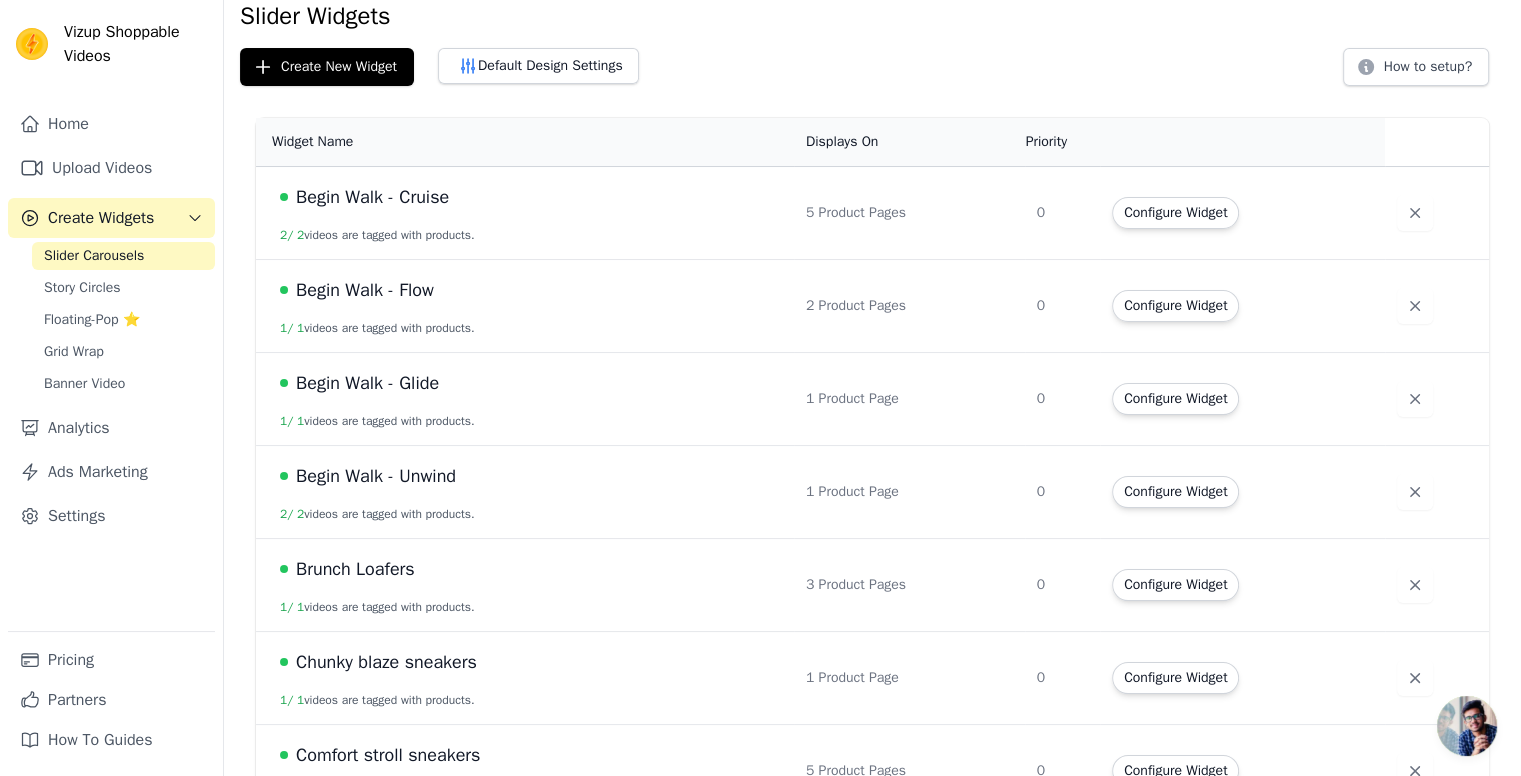 scroll, scrollTop: 0, scrollLeft: 0, axis: both 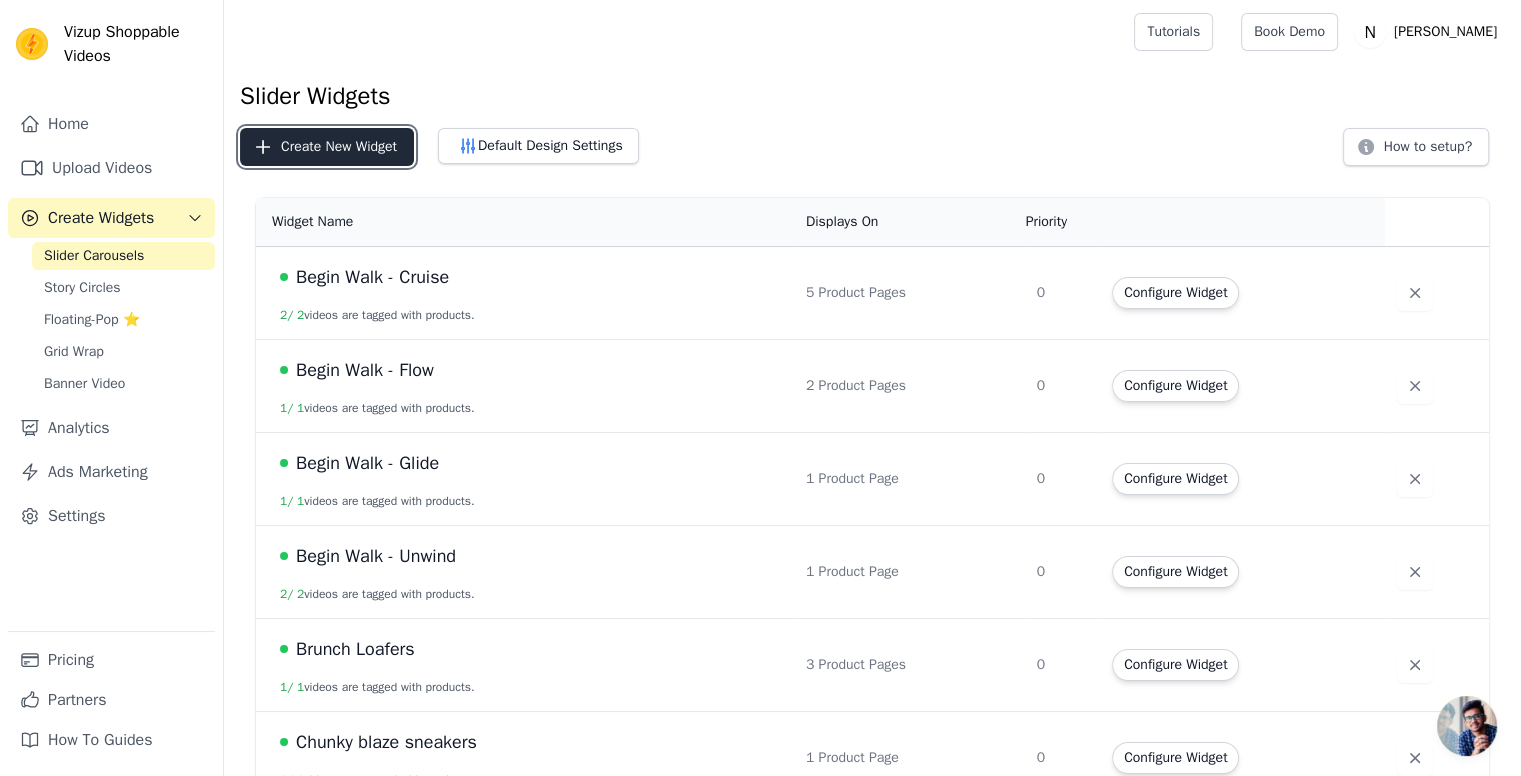 click on "Create New Widget" at bounding box center (327, 147) 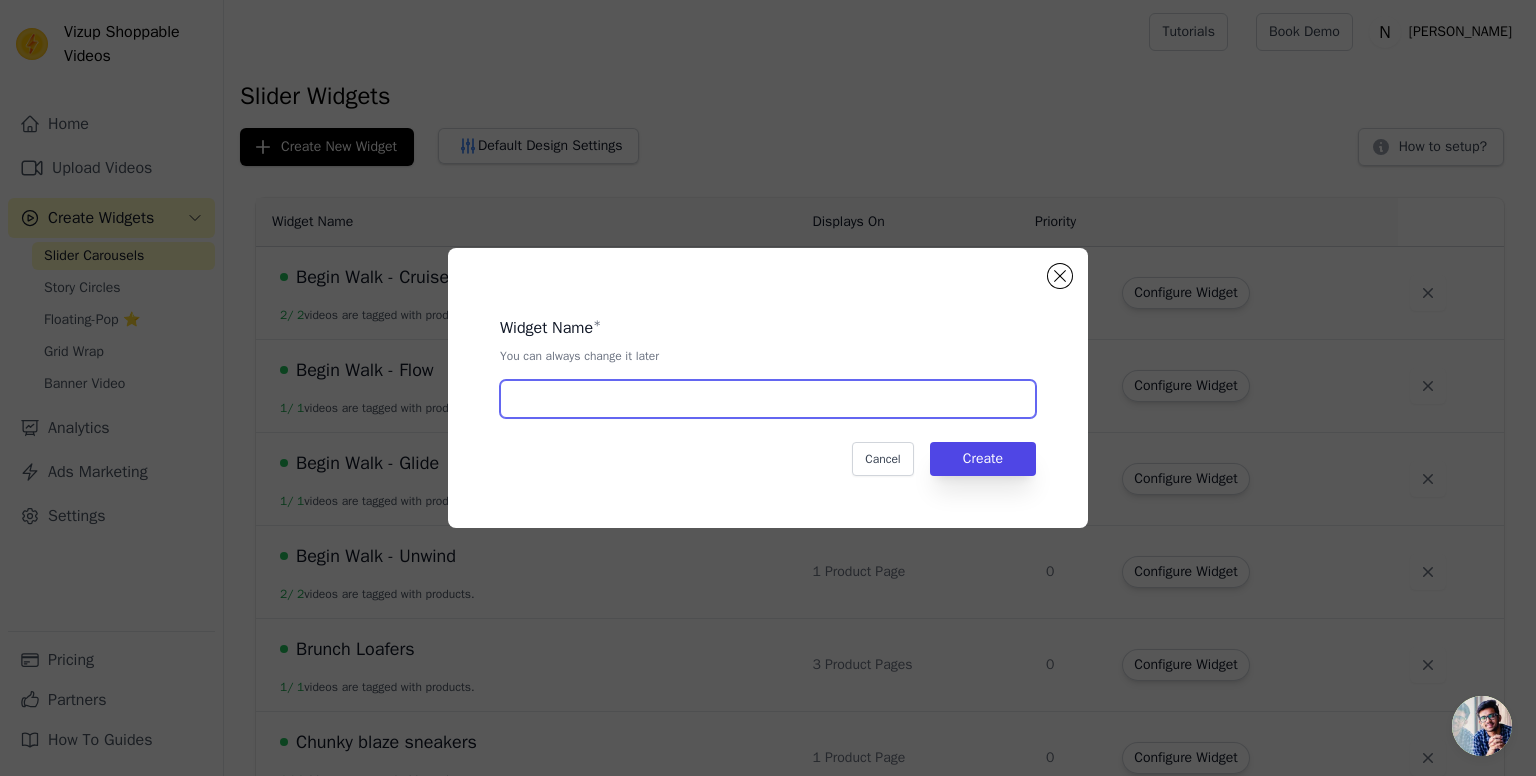 click at bounding box center (768, 399) 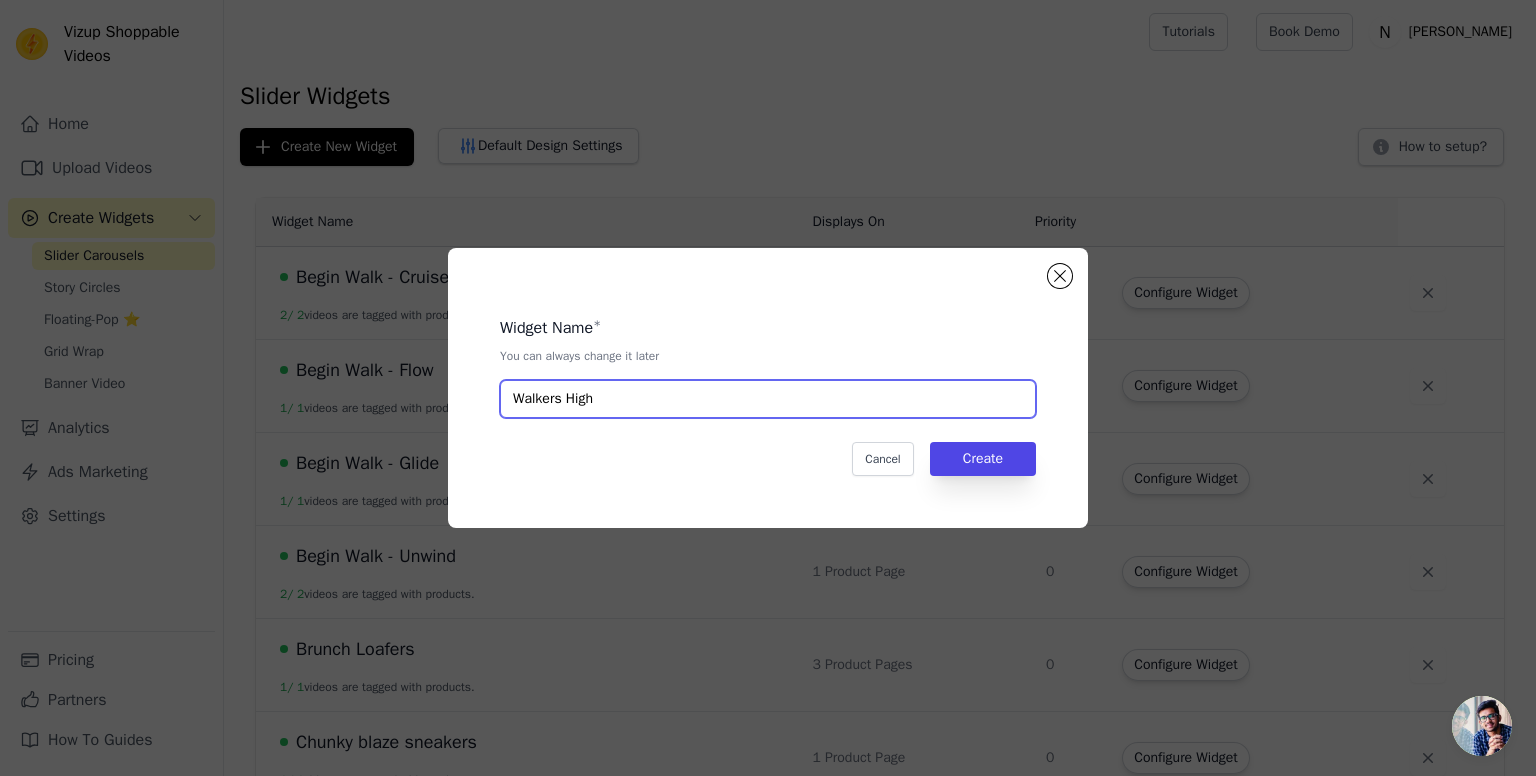 type on "Walkers High" 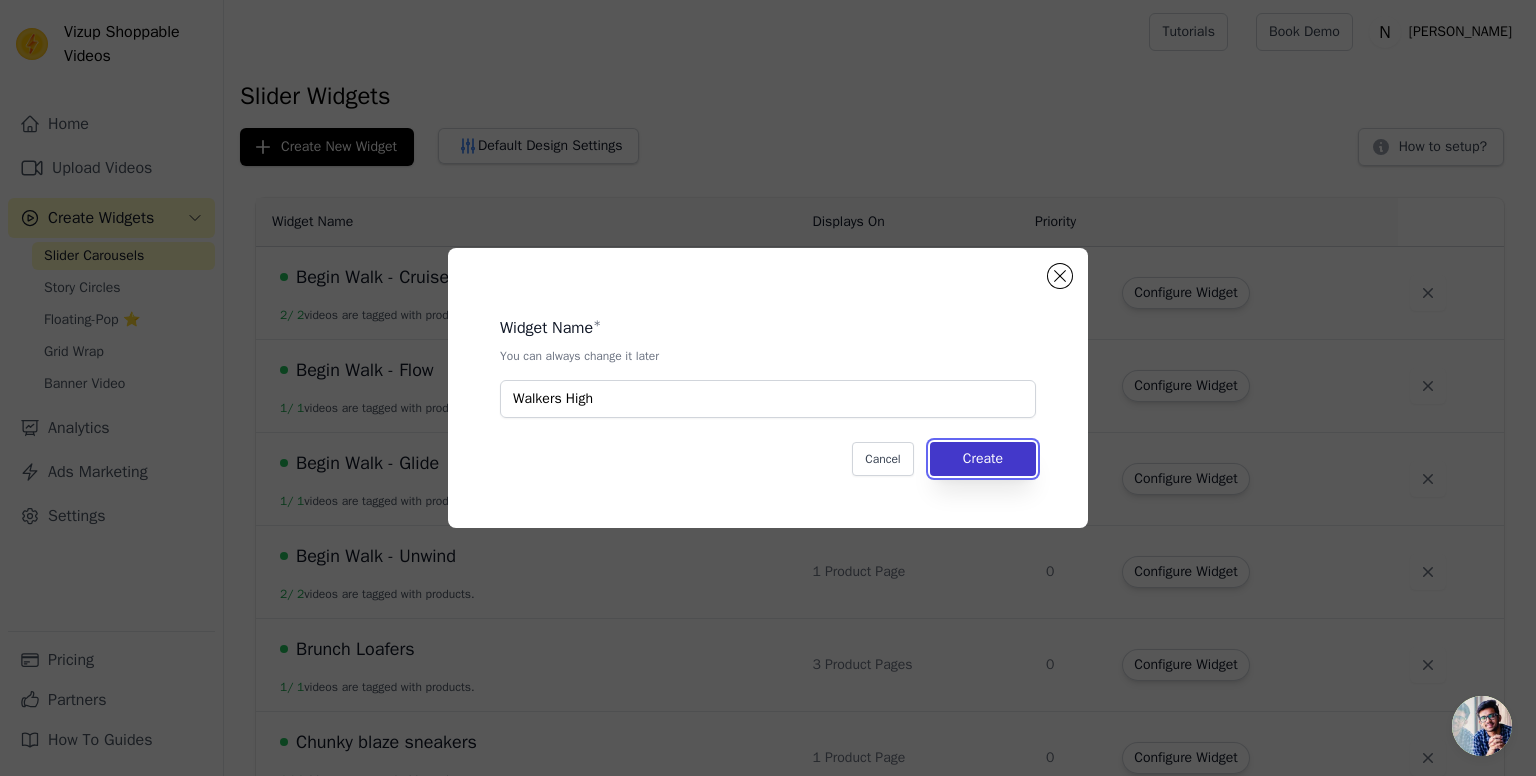 click on "Create" at bounding box center (983, 459) 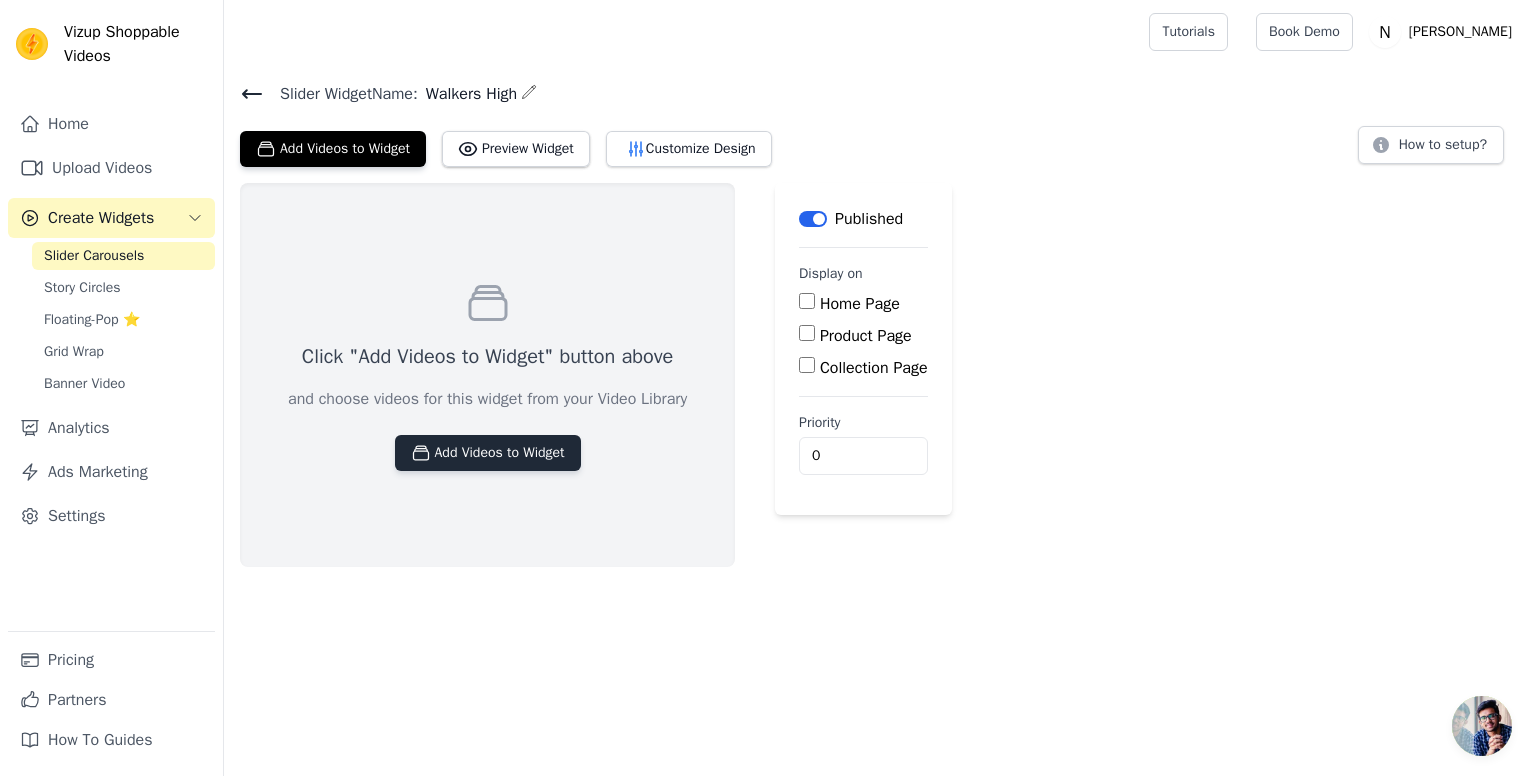click on "Add Videos to Widget" at bounding box center (488, 453) 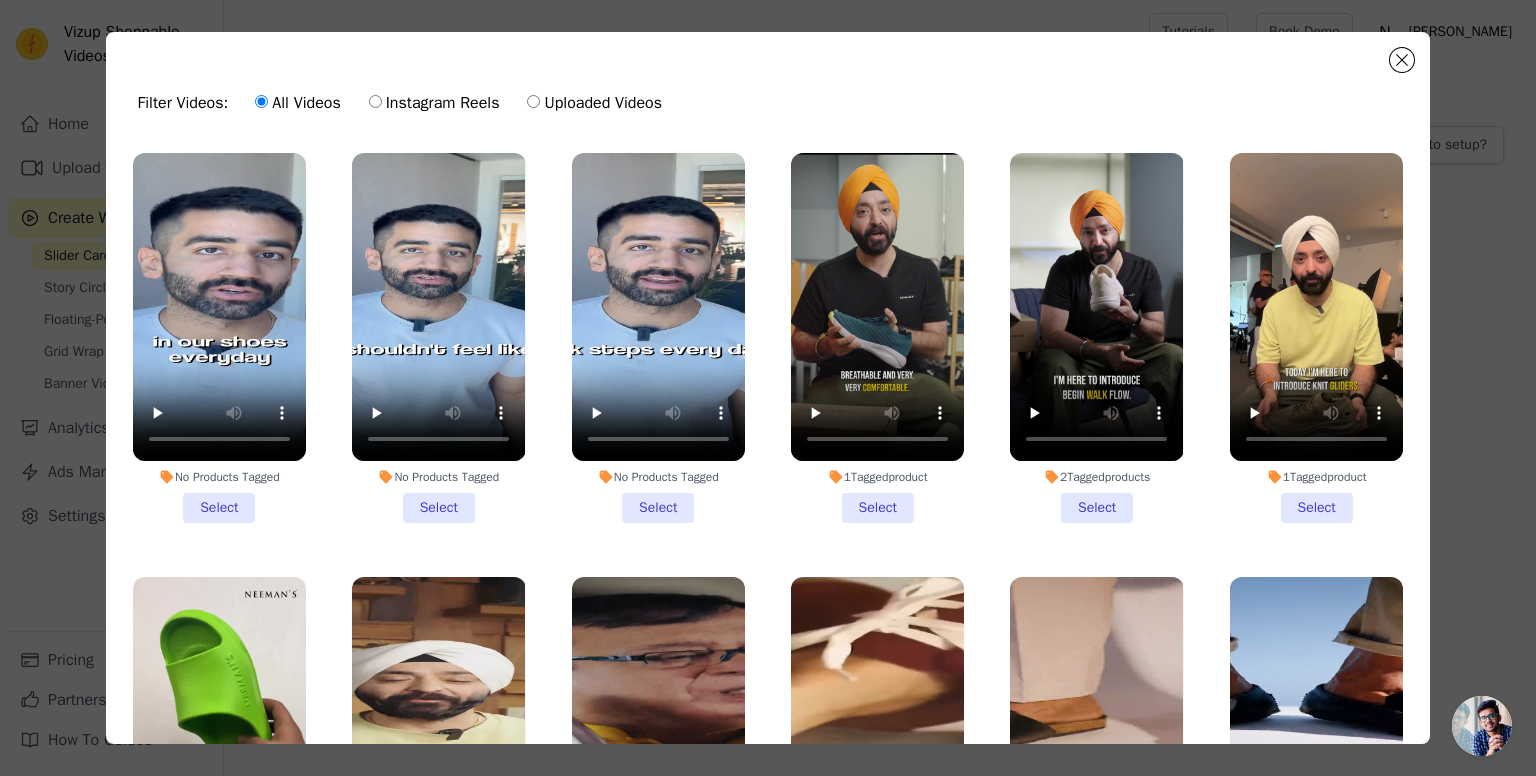 click on "No Products Tagged     Select" at bounding box center (658, 338) 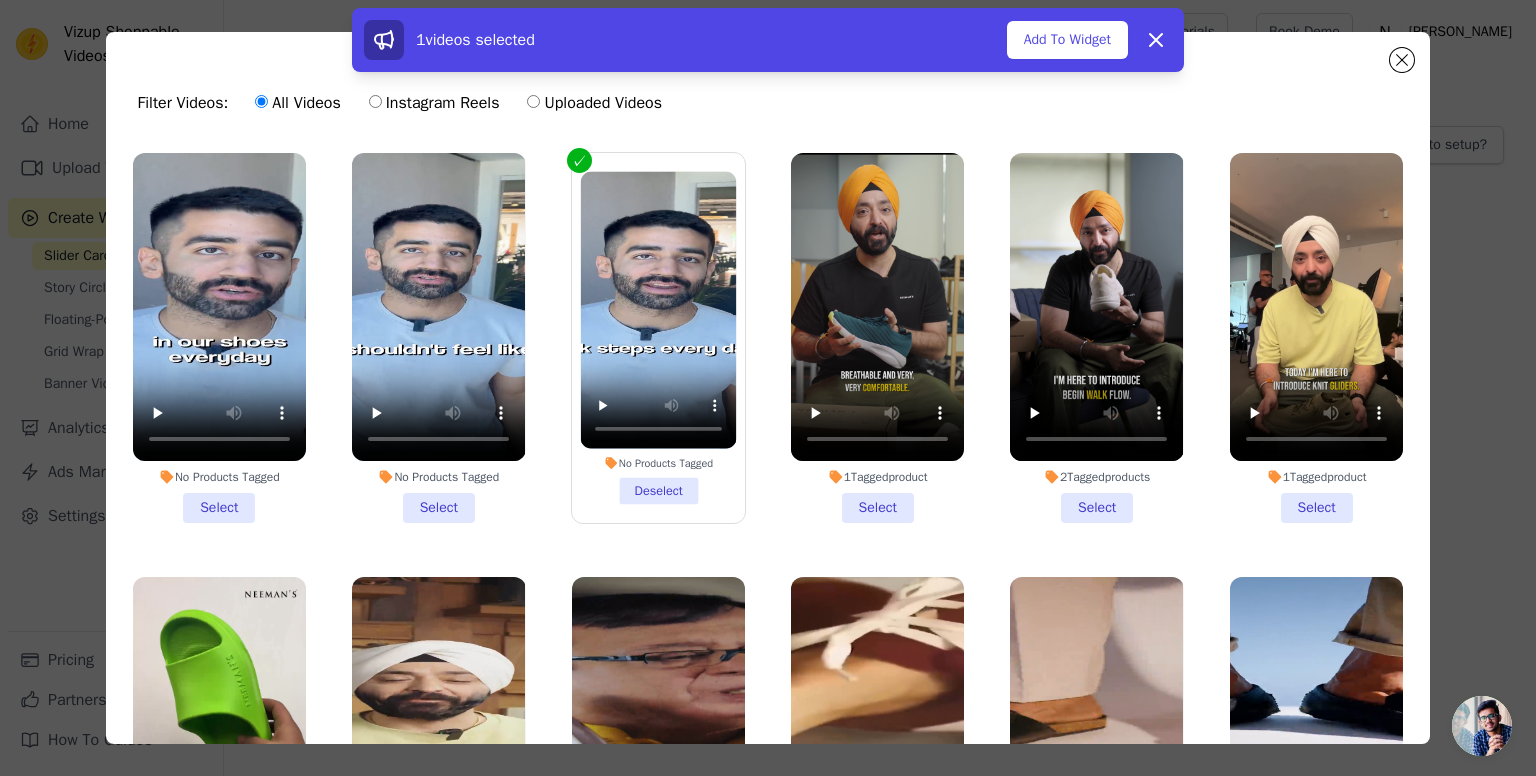click on "No Products Tagged     Select" at bounding box center [438, 338] 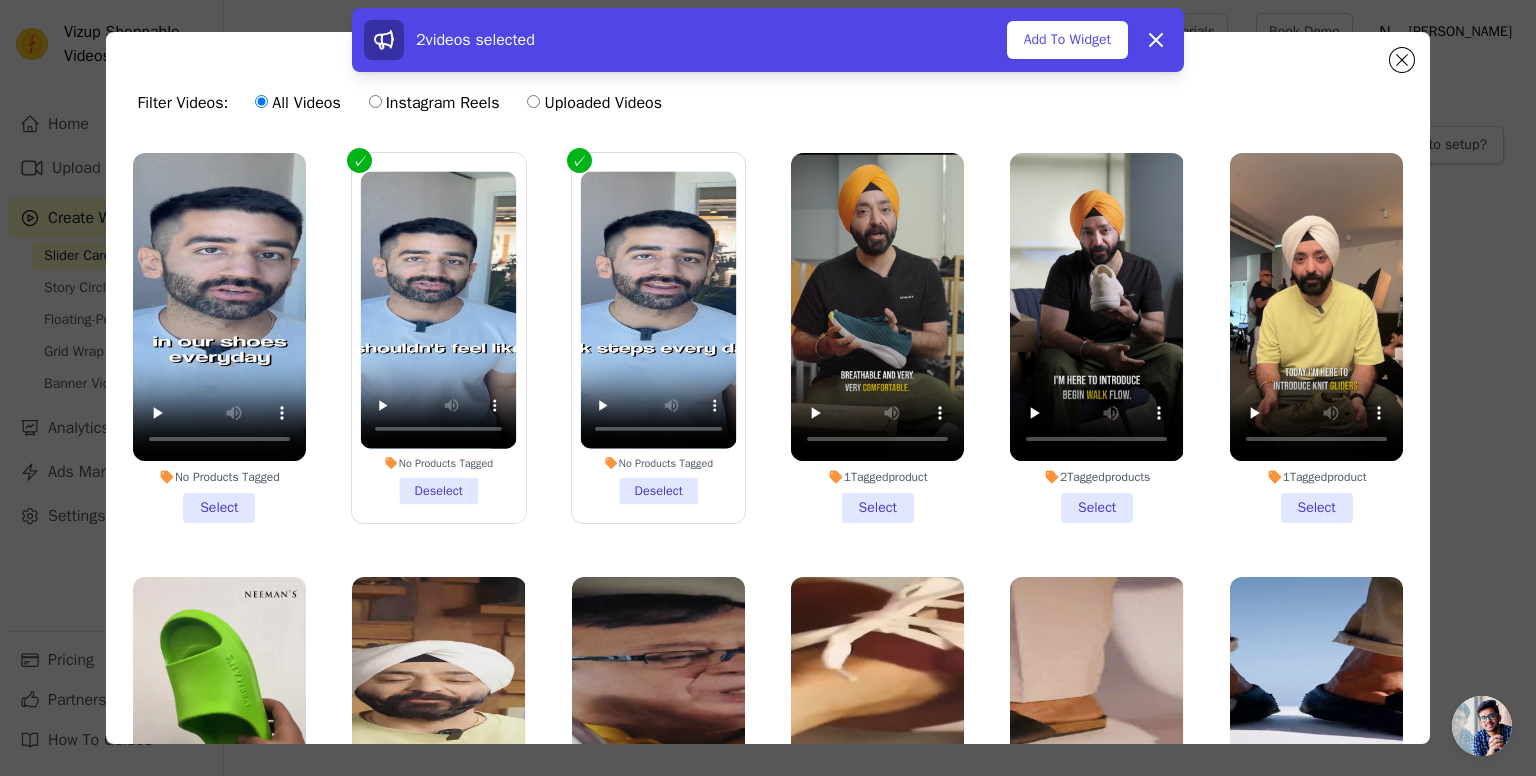 click on "No Products Tagged     Select" at bounding box center [219, 338] 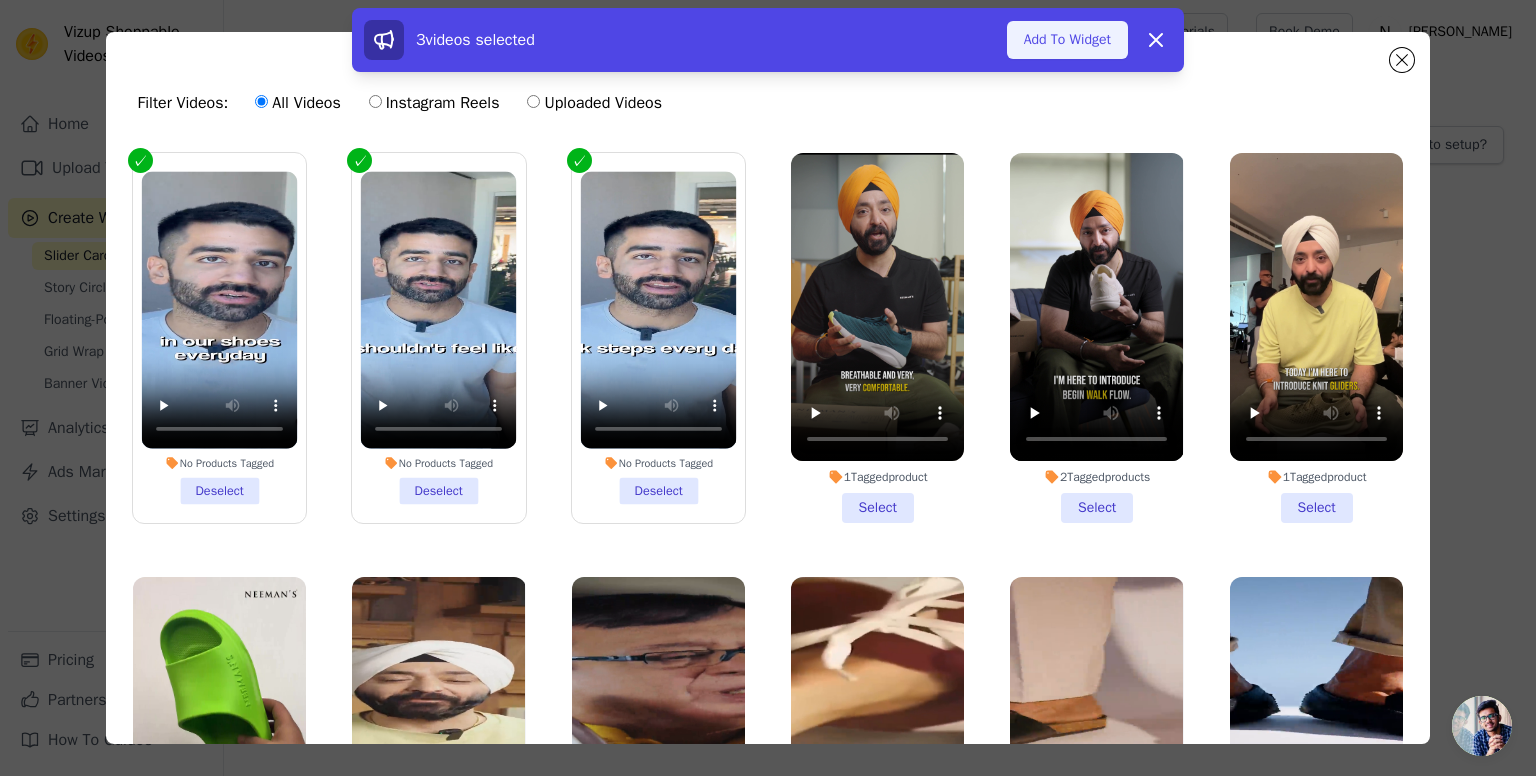 click on "Add To Widget" at bounding box center (1067, 40) 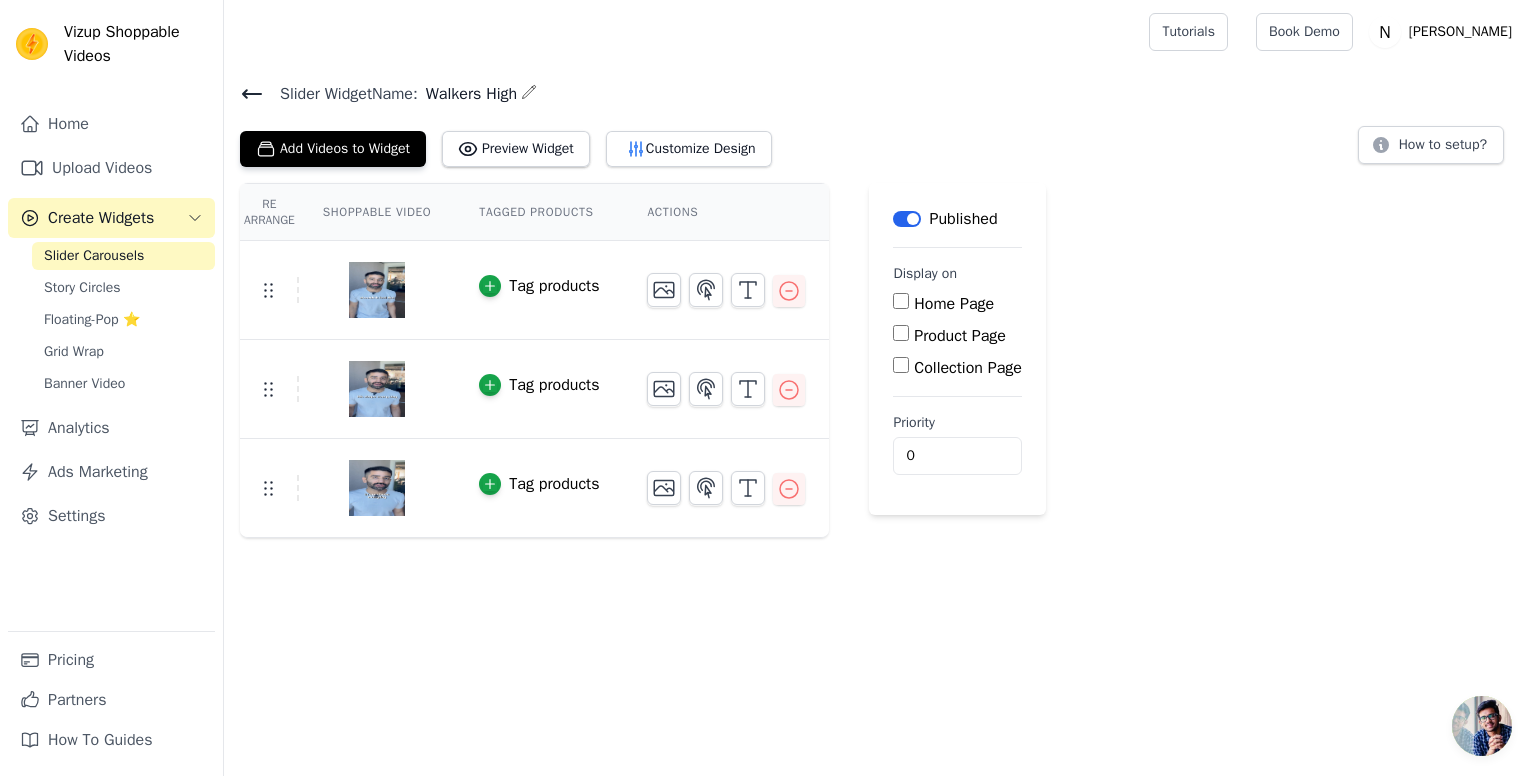 click on "Product Page" at bounding box center [957, 336] 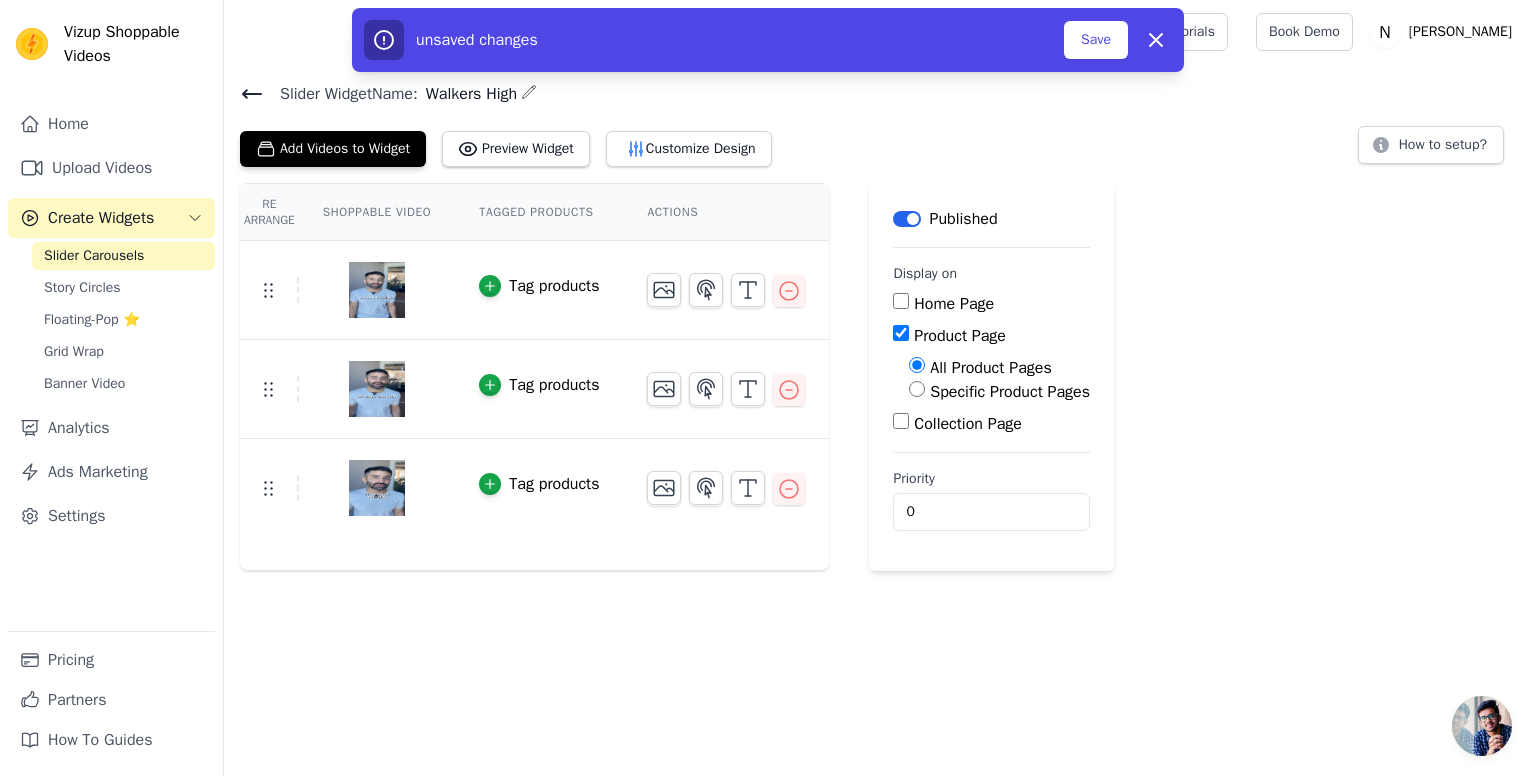 click on "Specific Product Pages" at bounding box center [999, 392] 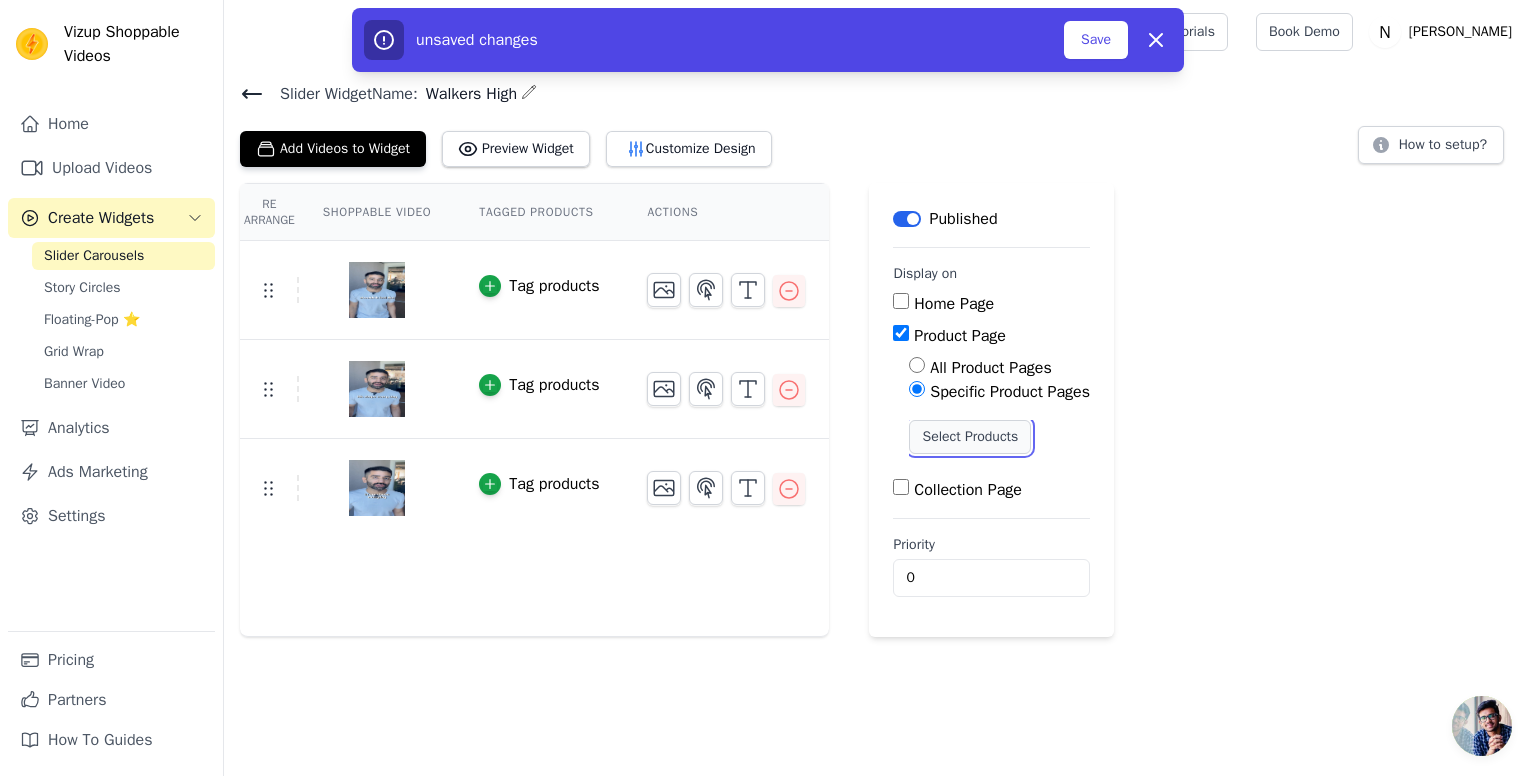 click on "Select Products" at bounding box center (970, 437) 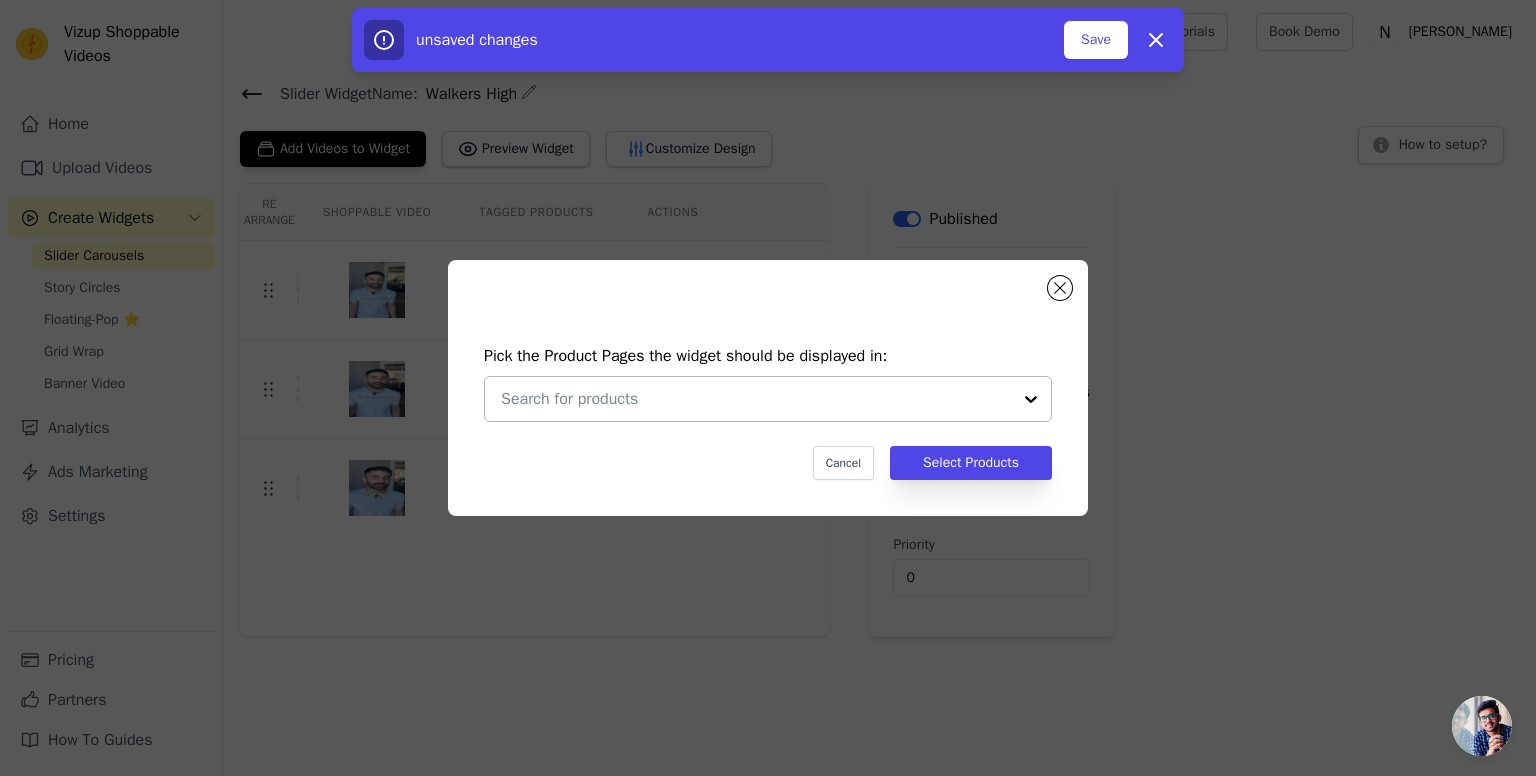 click at bounding box center (756, 399) 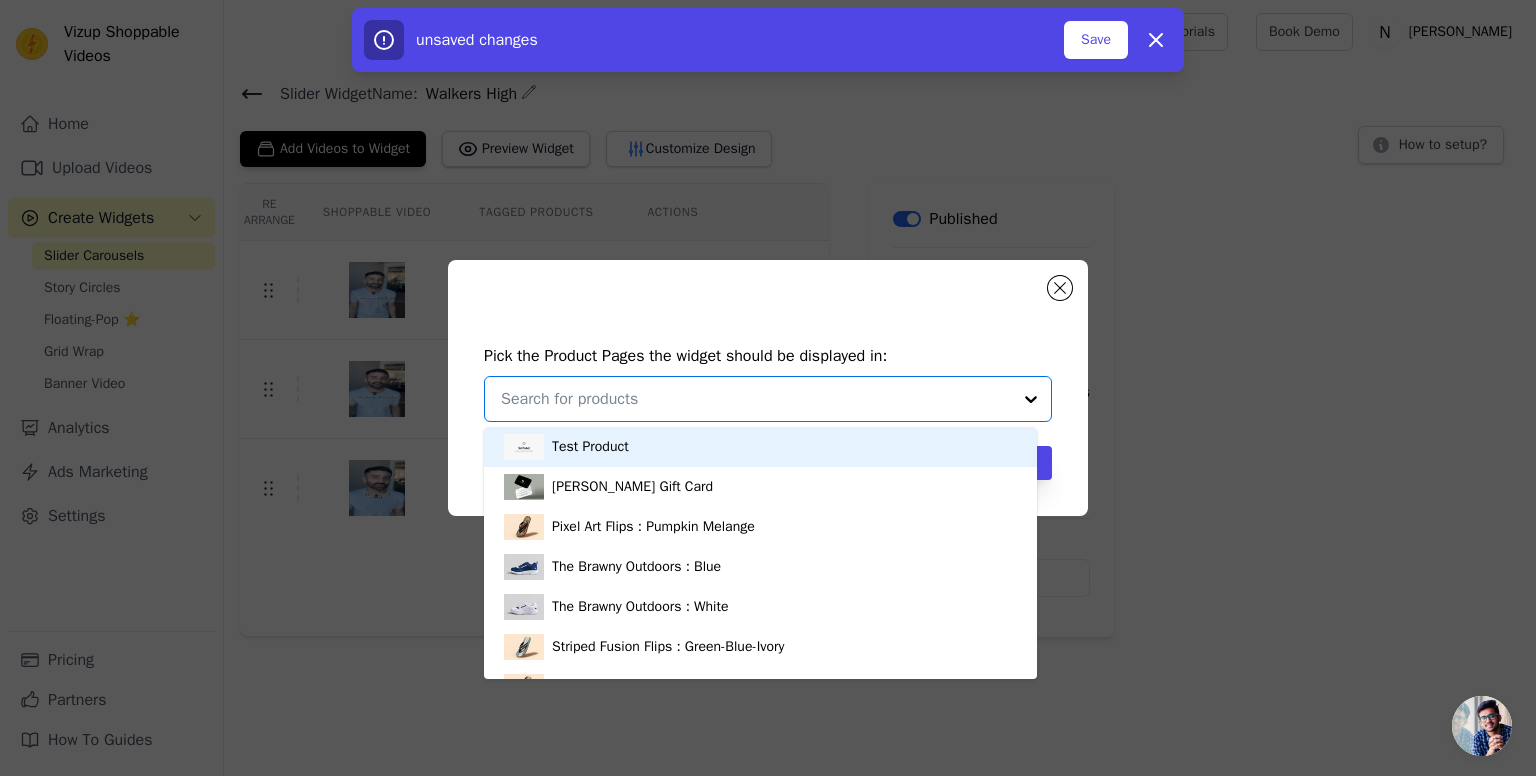 click at bounding box center [756, 399] 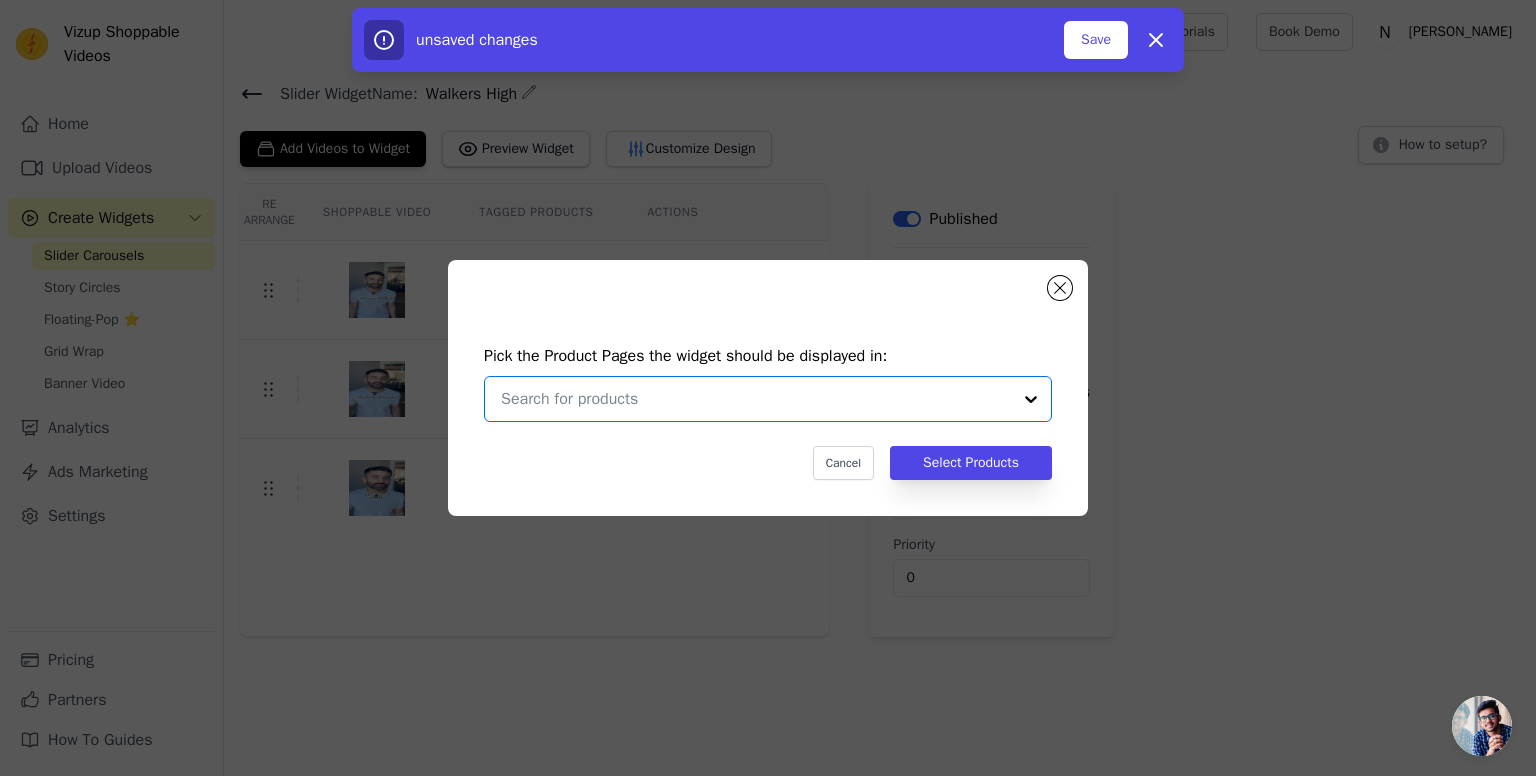click at bounding box center (756, 399) 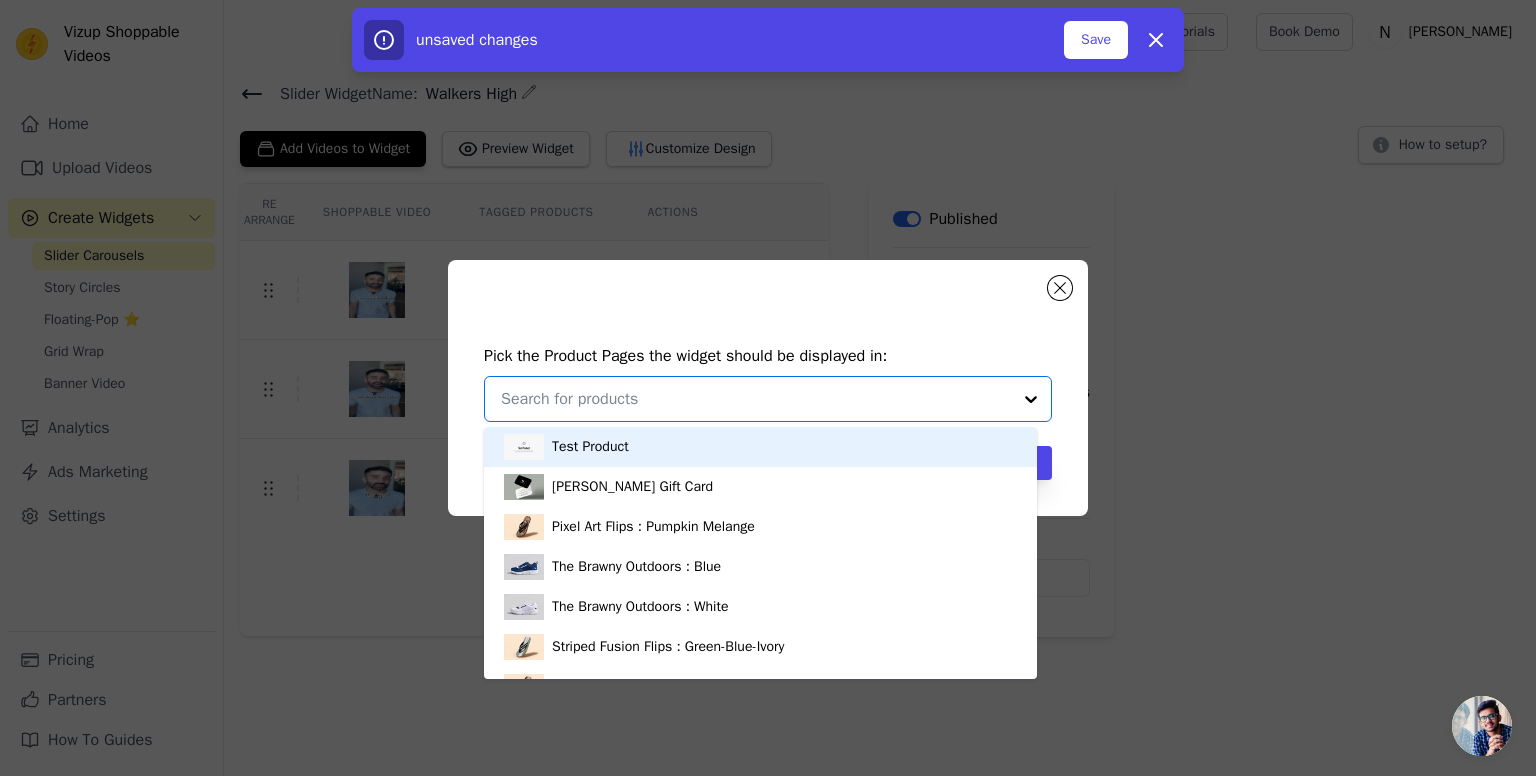 click at bounding box center (756, 399) 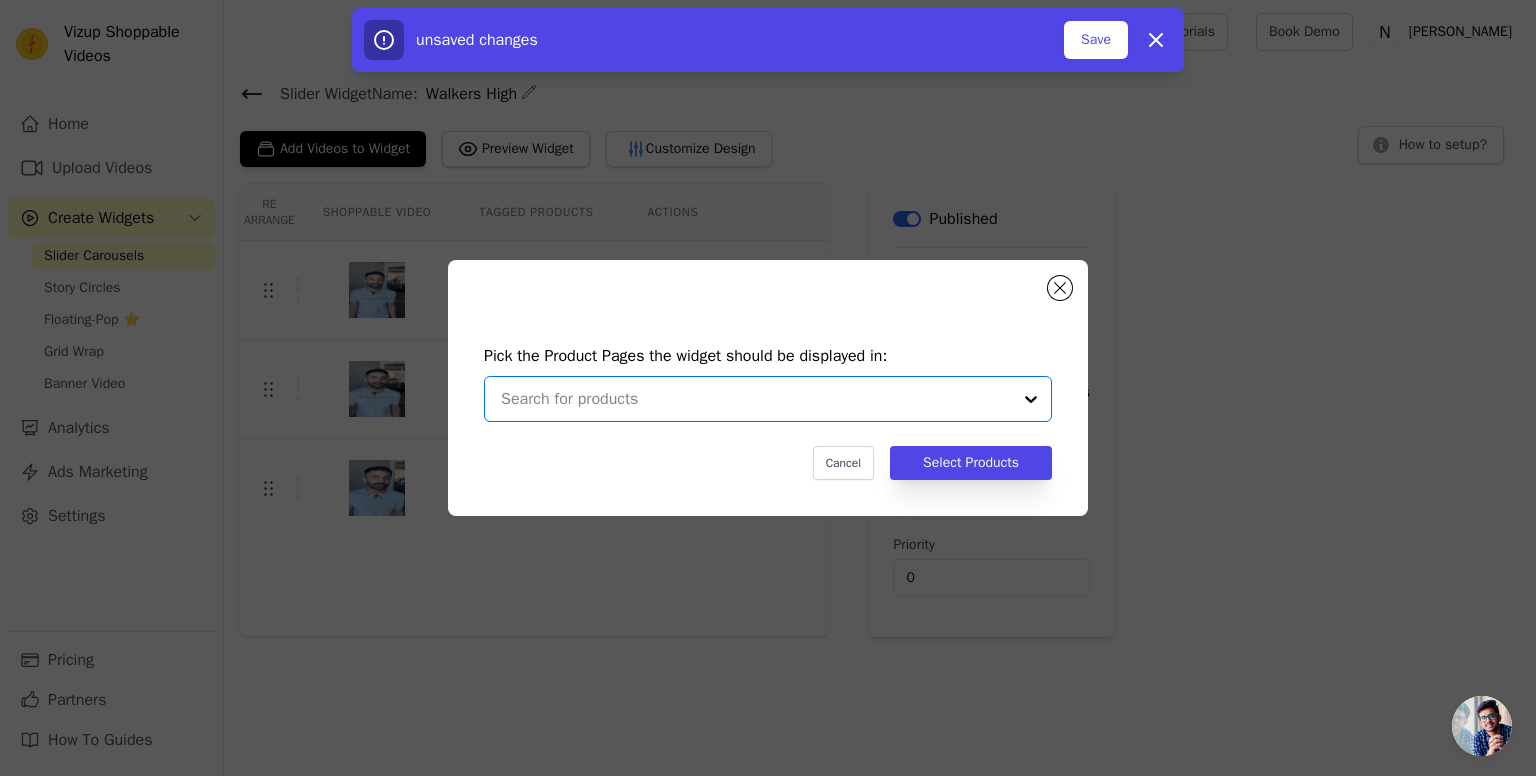 click at bounding box center (756, 399) 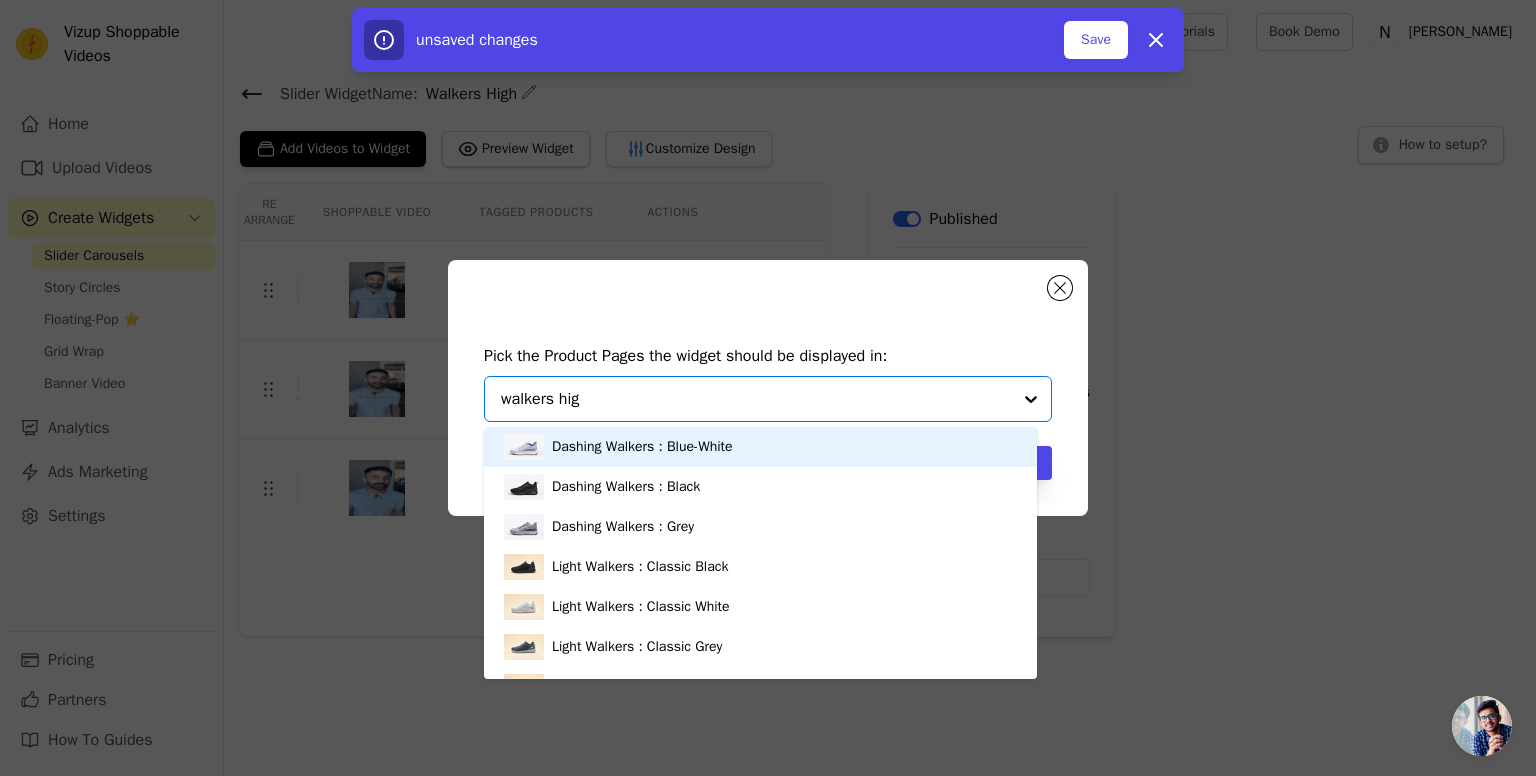 type on "walkers high" 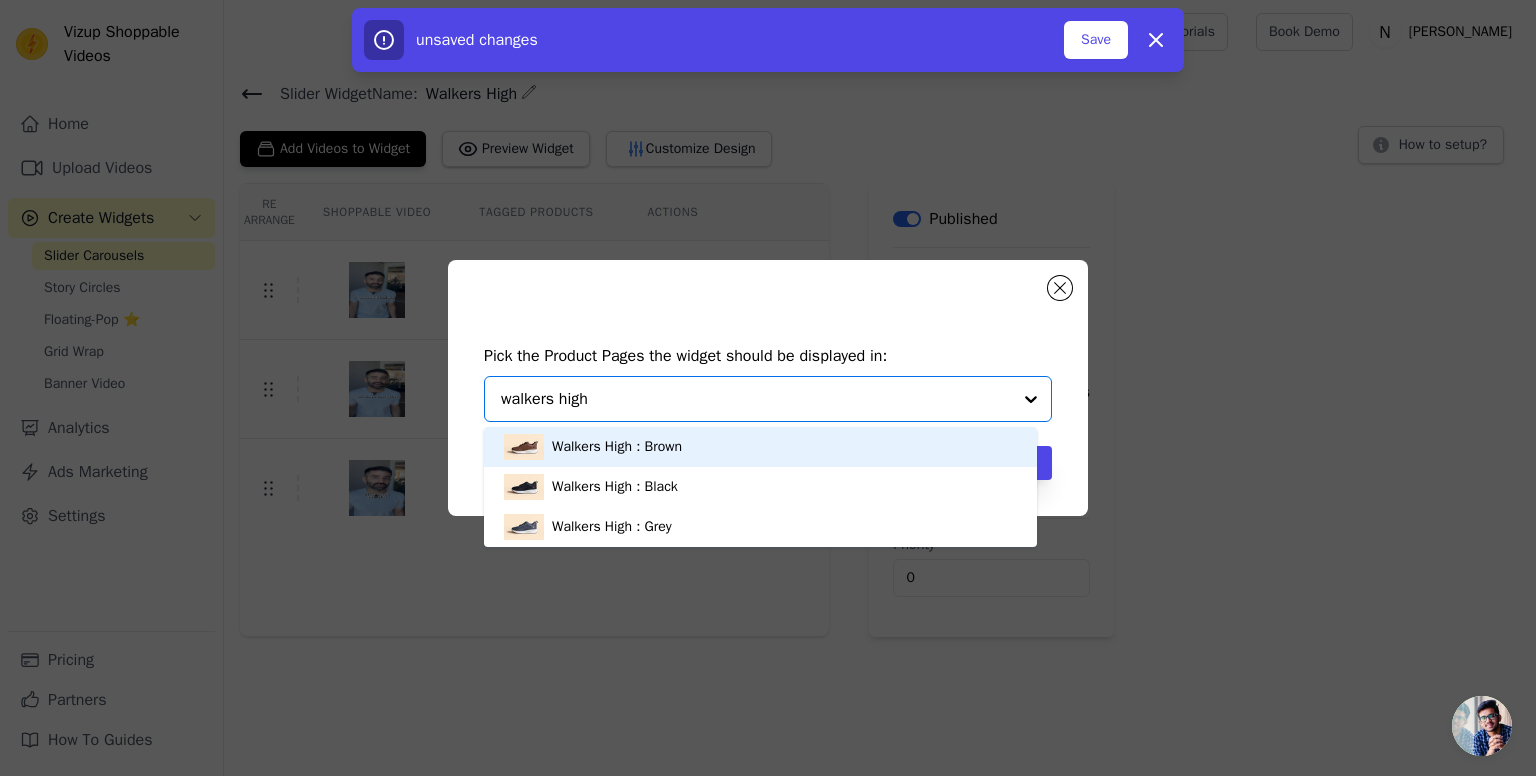 click on "Walkers High : Brown" at bounding box center (760, 447) 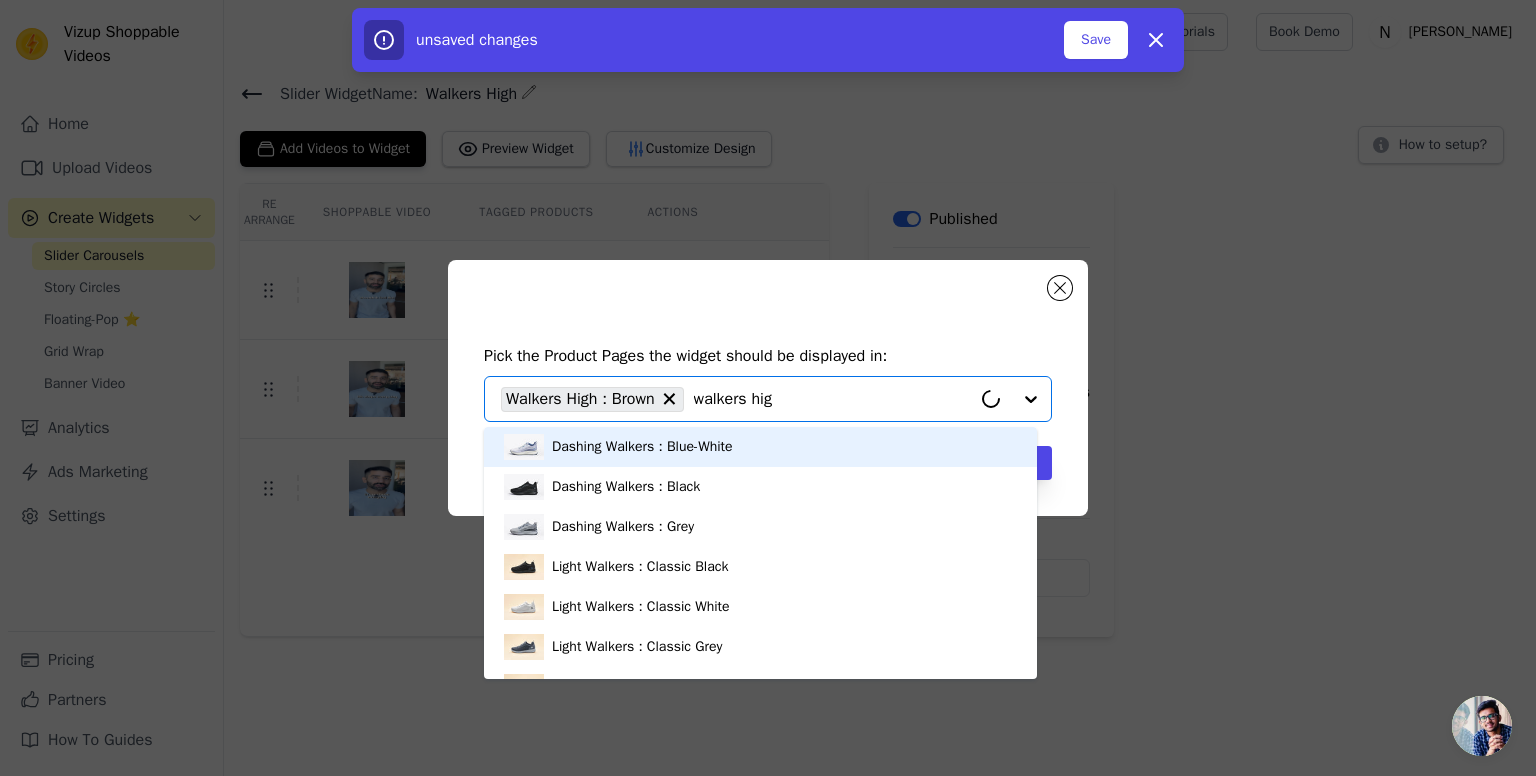 type on "walkers high" 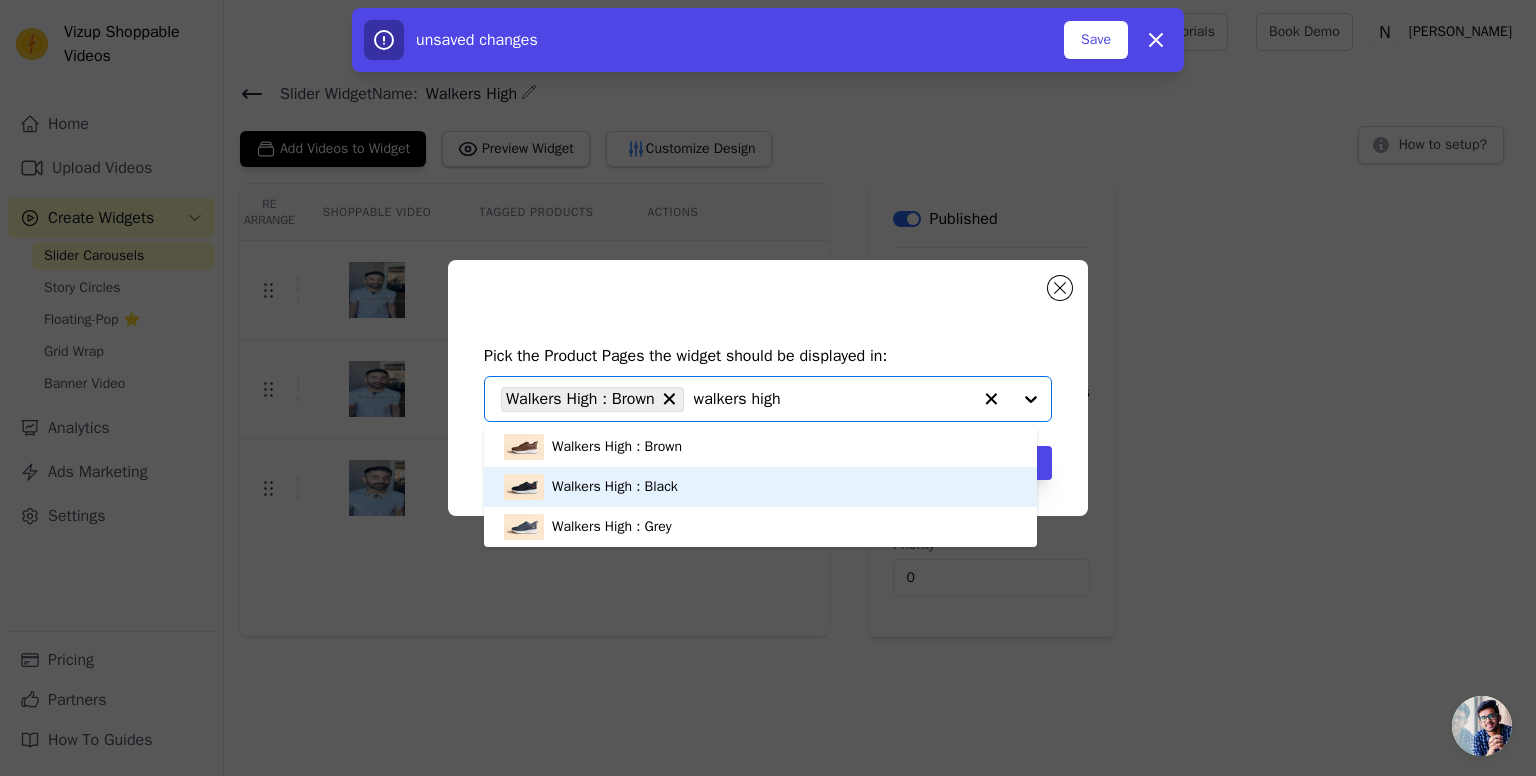click on "Walkers High : Black" at bounding box center [760, 487] 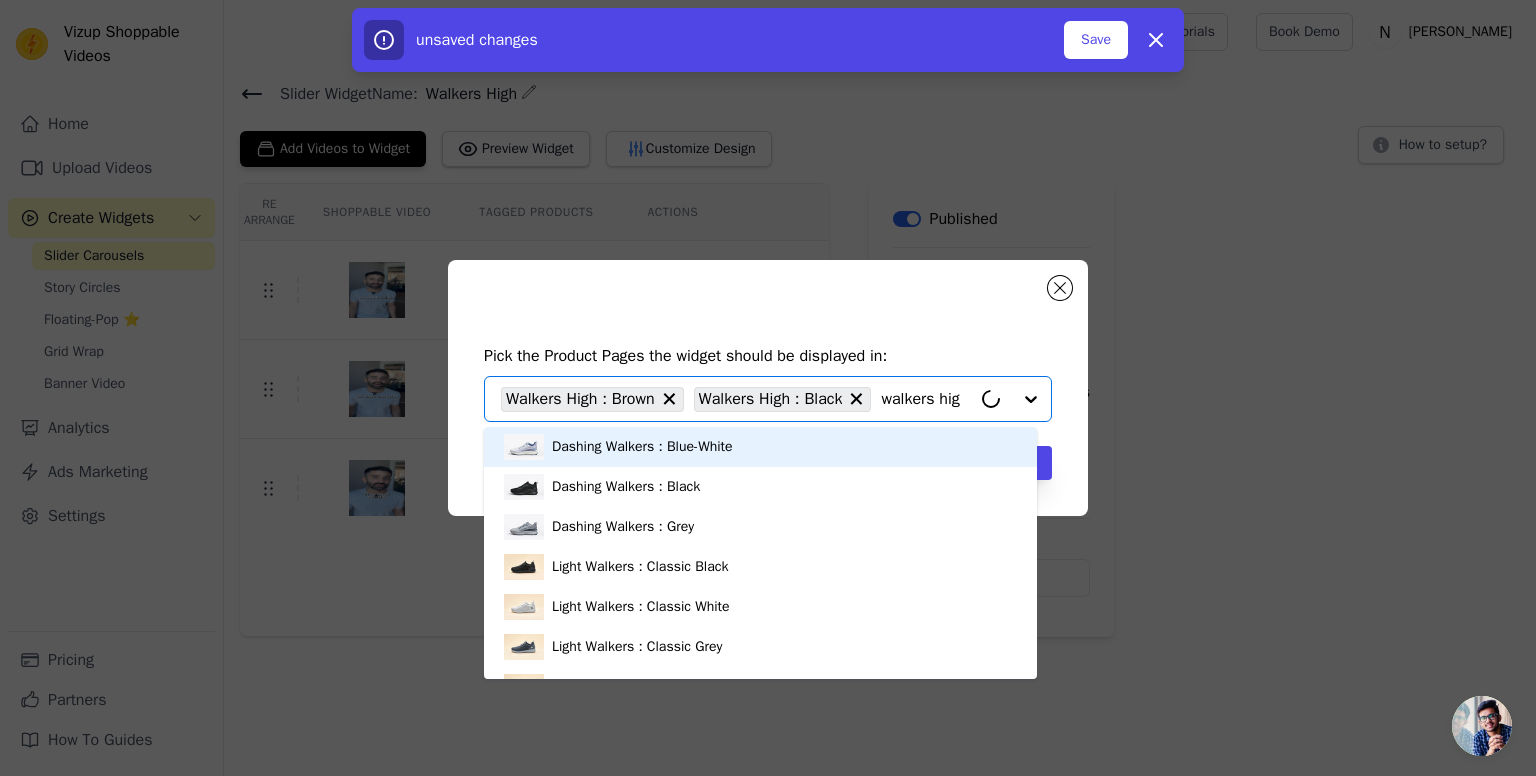 type on "walkers high" 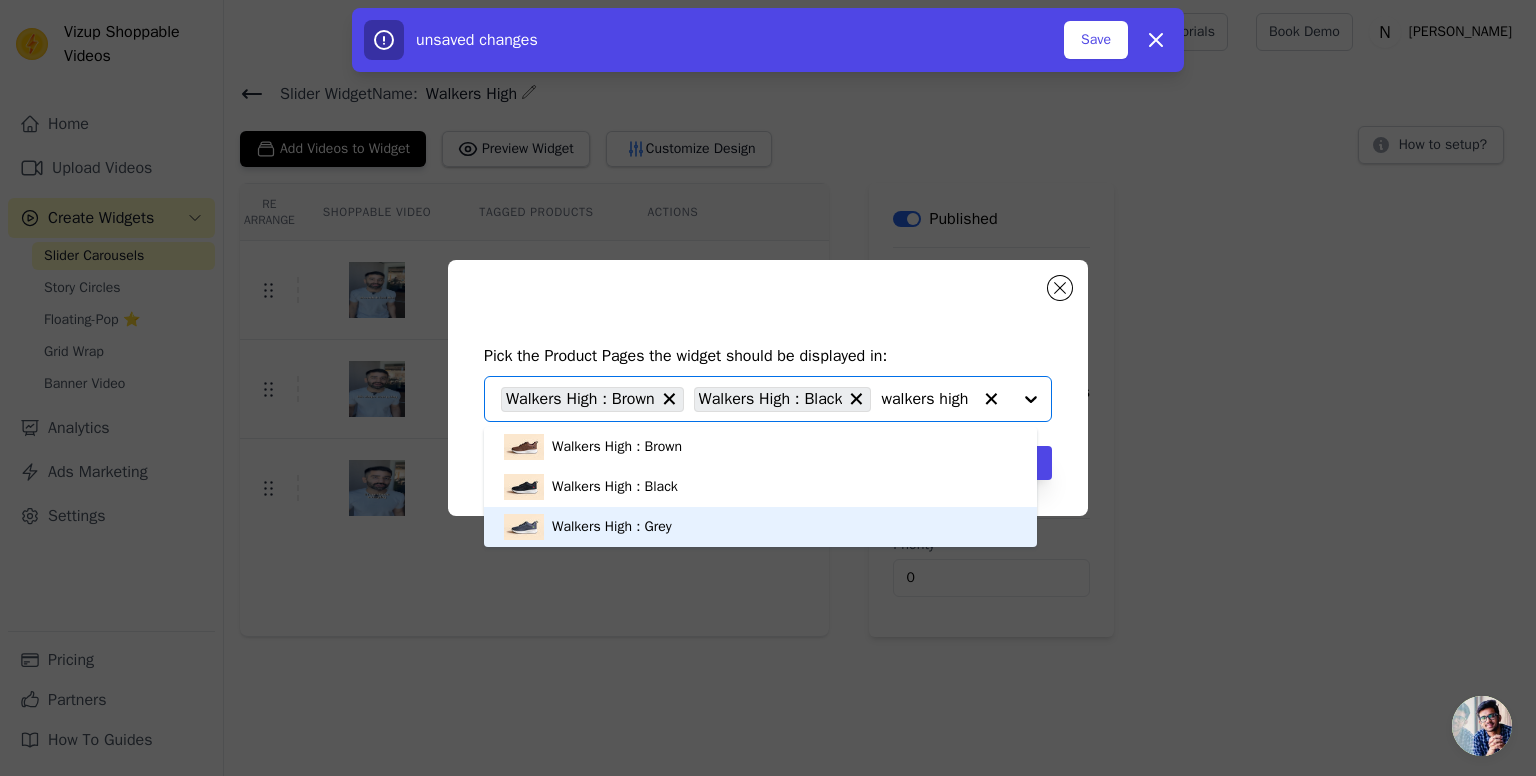 click on "Walkers High : Grey" at bounding box center (612, 527) 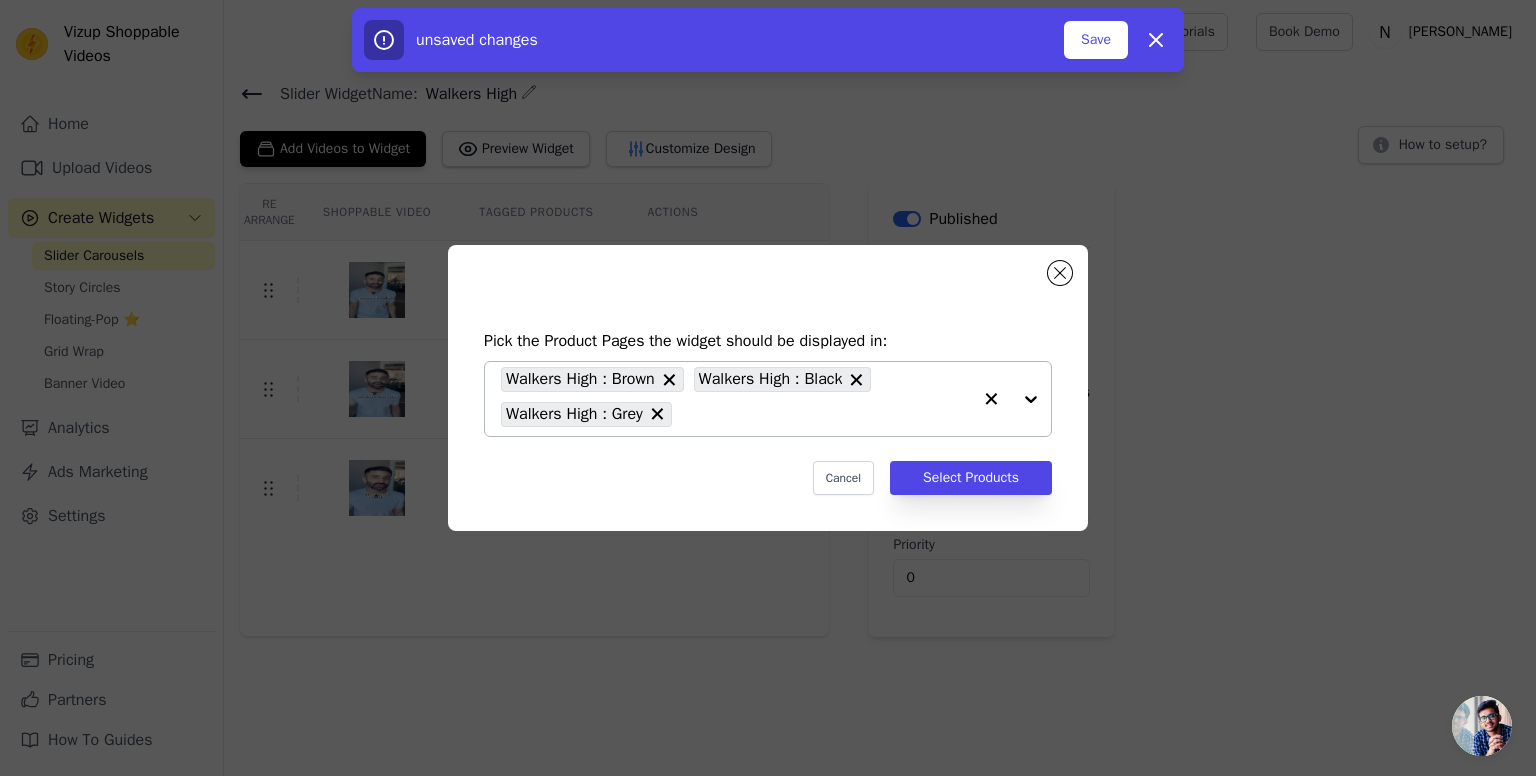 click on "Pick the Product Pages the widget should be displayed in:         Walkers High : Brown     Walkers High : Black     Walkers High : Grey                   Cancel   Select Products" at bounding box center [768, 388] 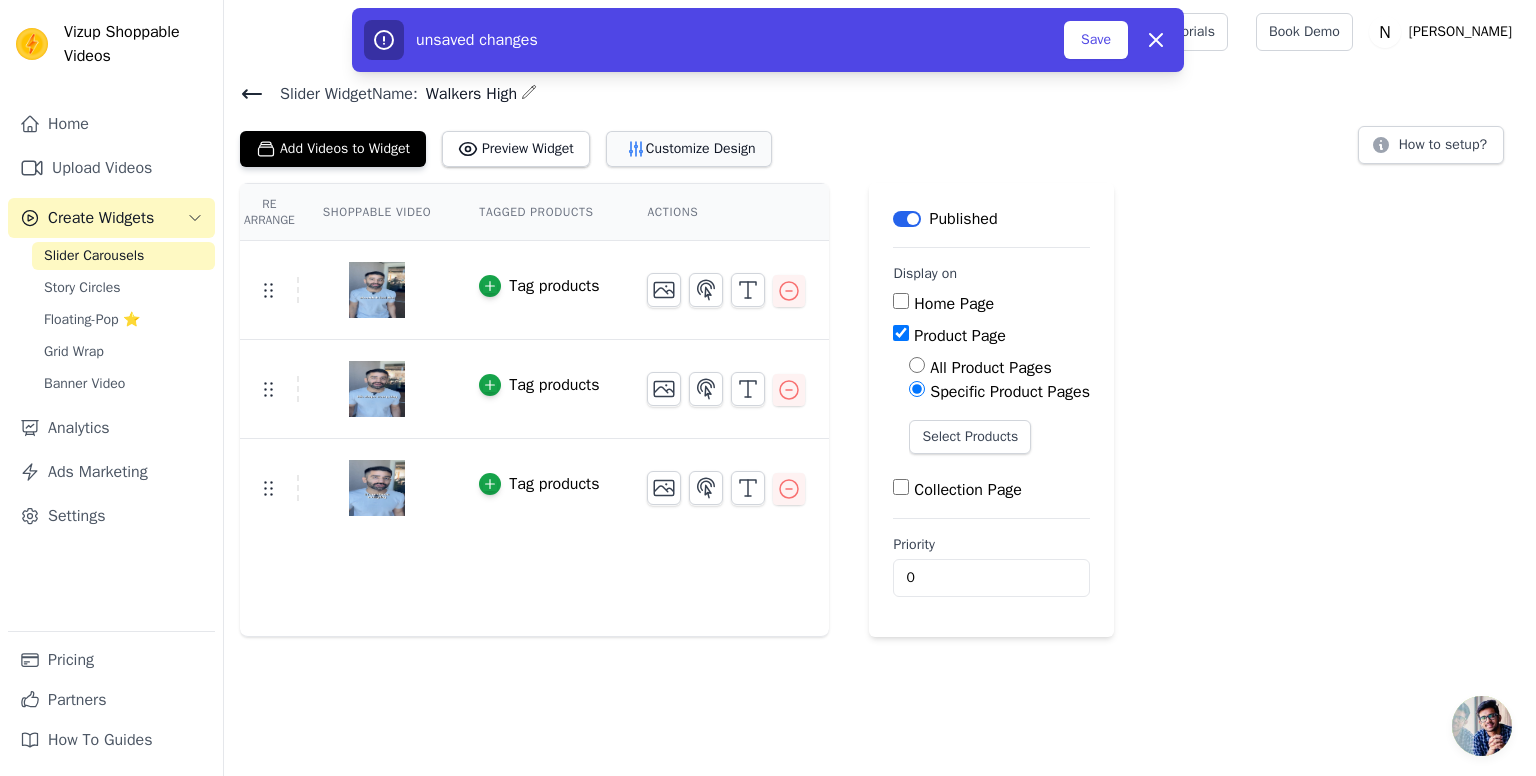 click on "Customize Design" at bounding box center (689, 149) 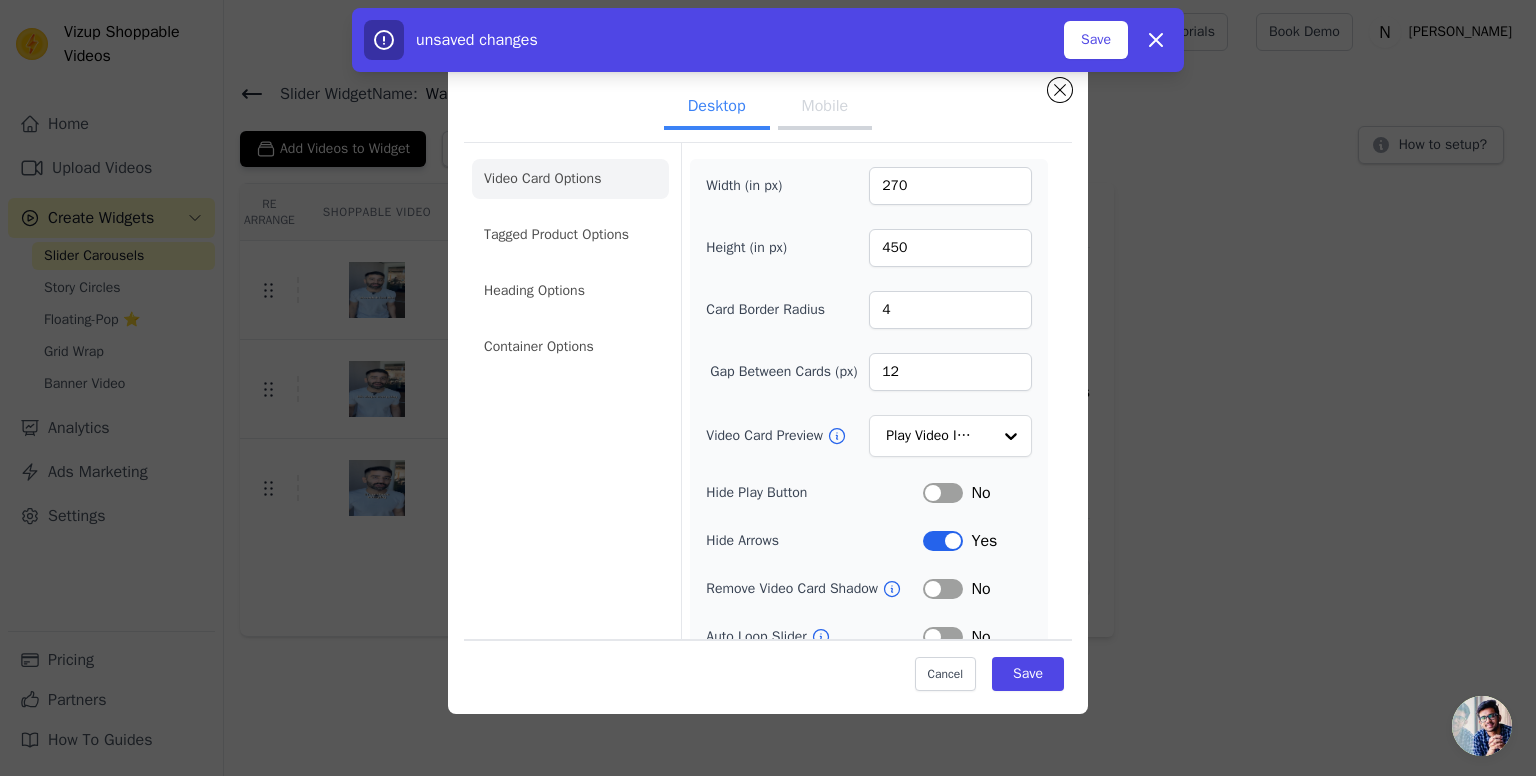 click on "Cancel     Save" at bounding box center [768, 668] 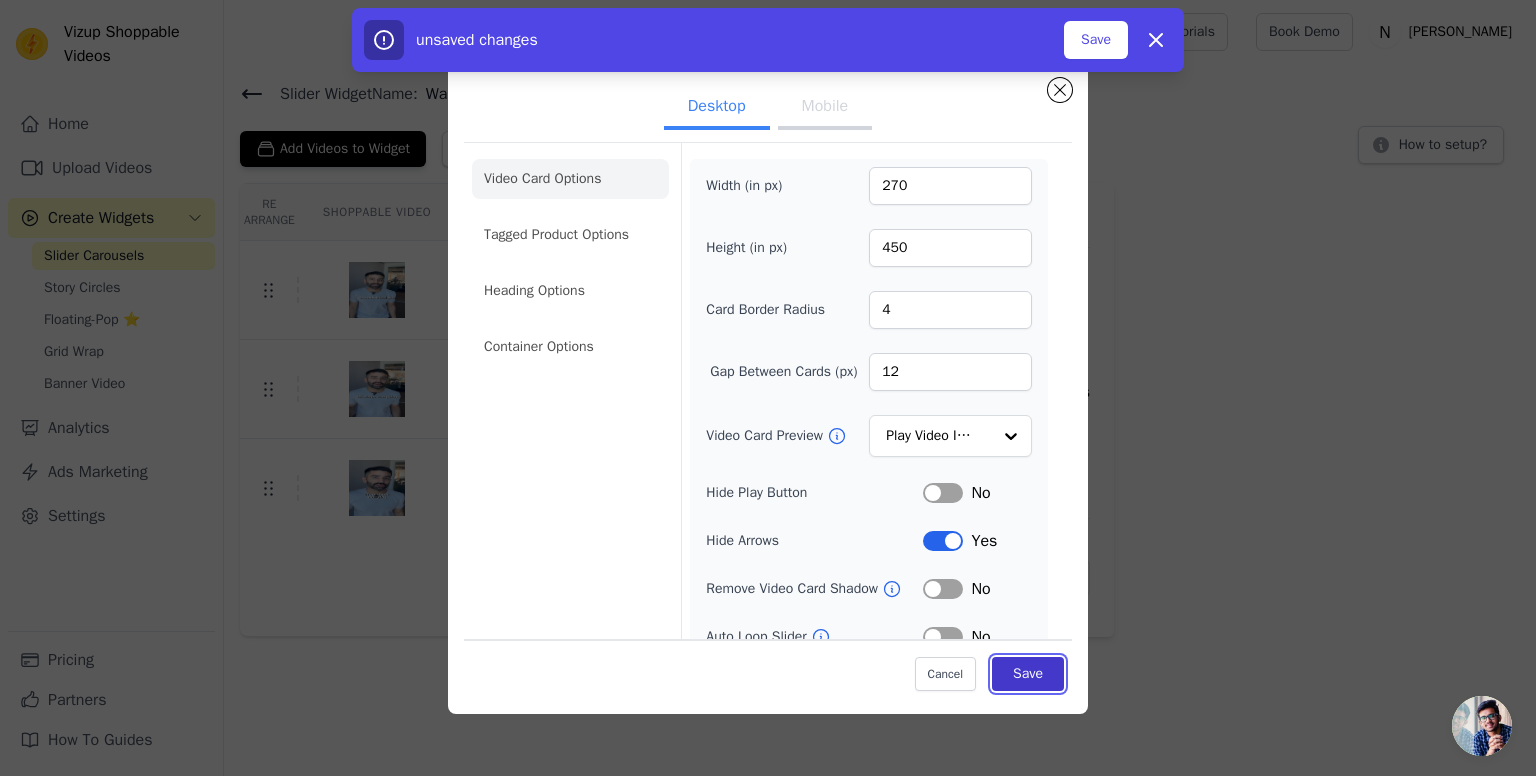 click on "Save" at bounding box center [1028, 673] 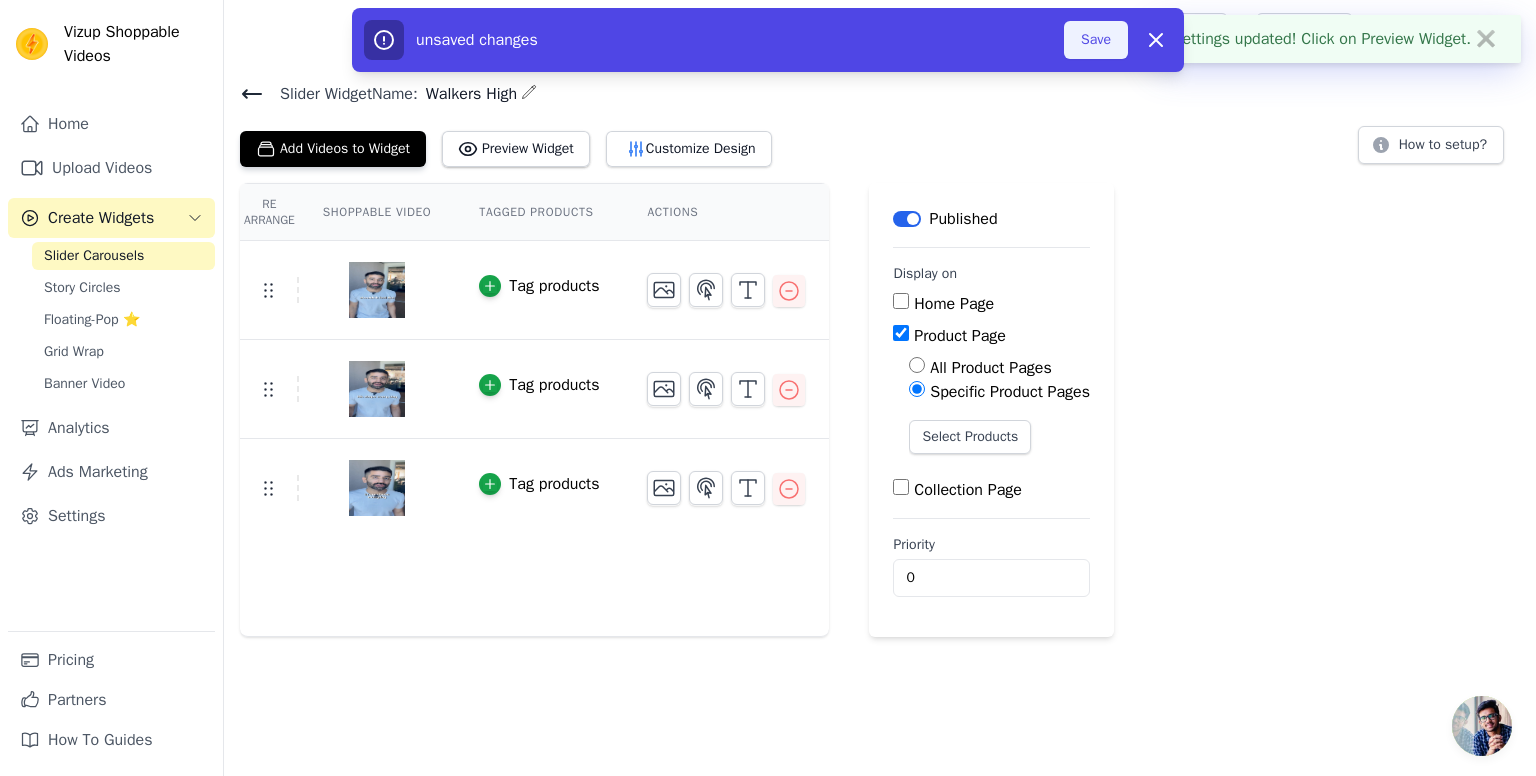 click on "Save" at bounding box center [1096, 40] 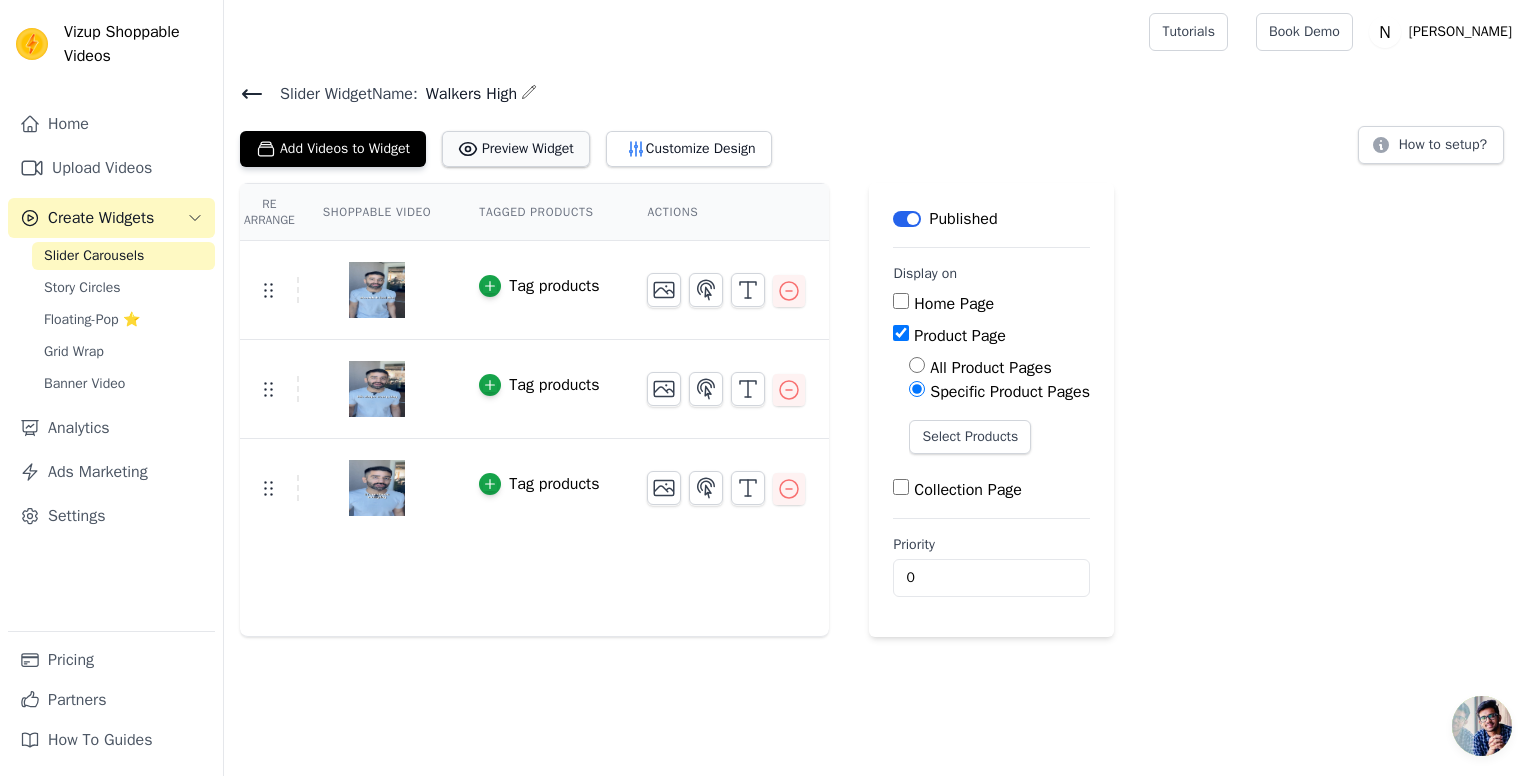 click on "Preview Widget" at bounding box center [516, 149] 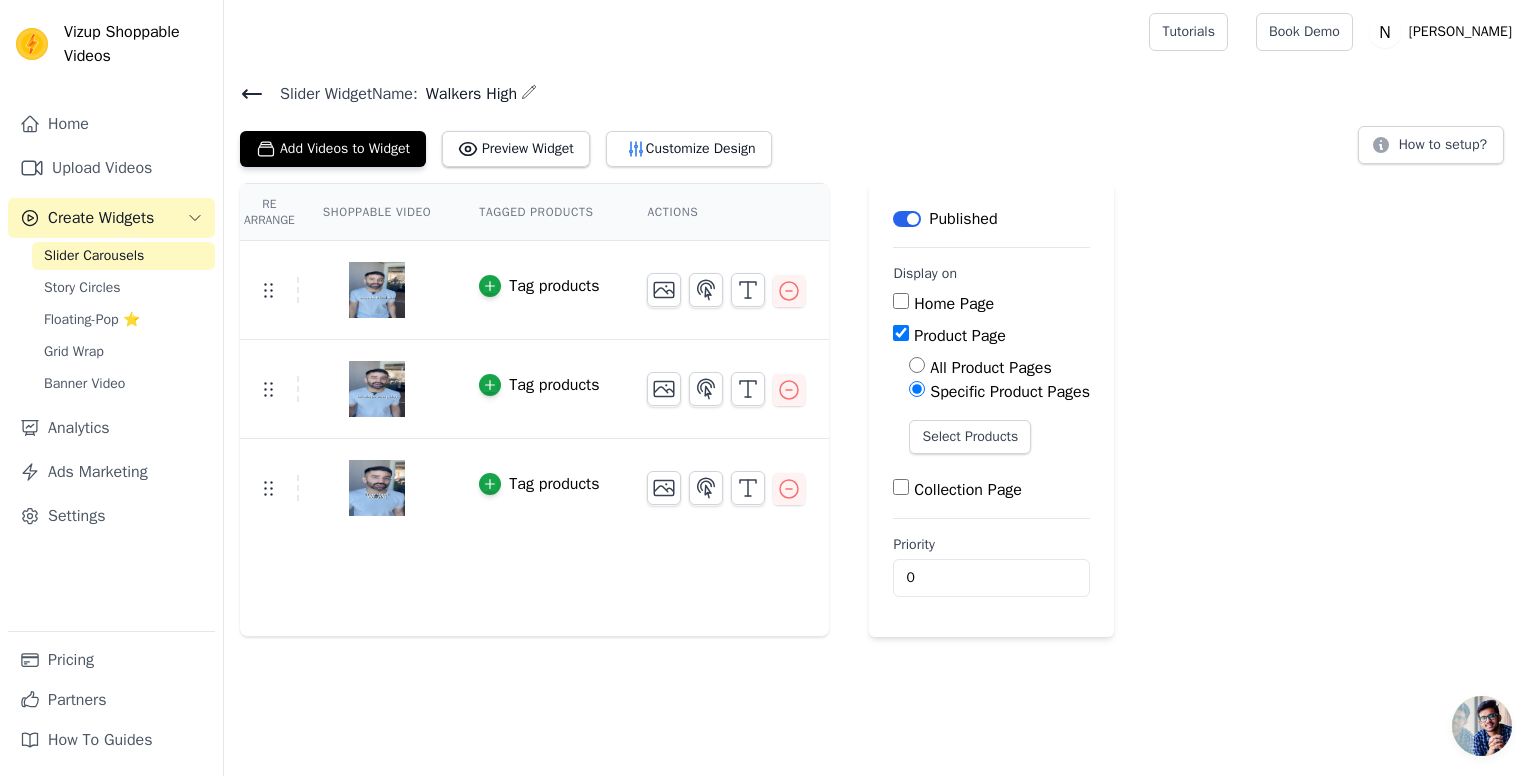 click on "Slider Widget  Name:" at bounding box center (341, 94) 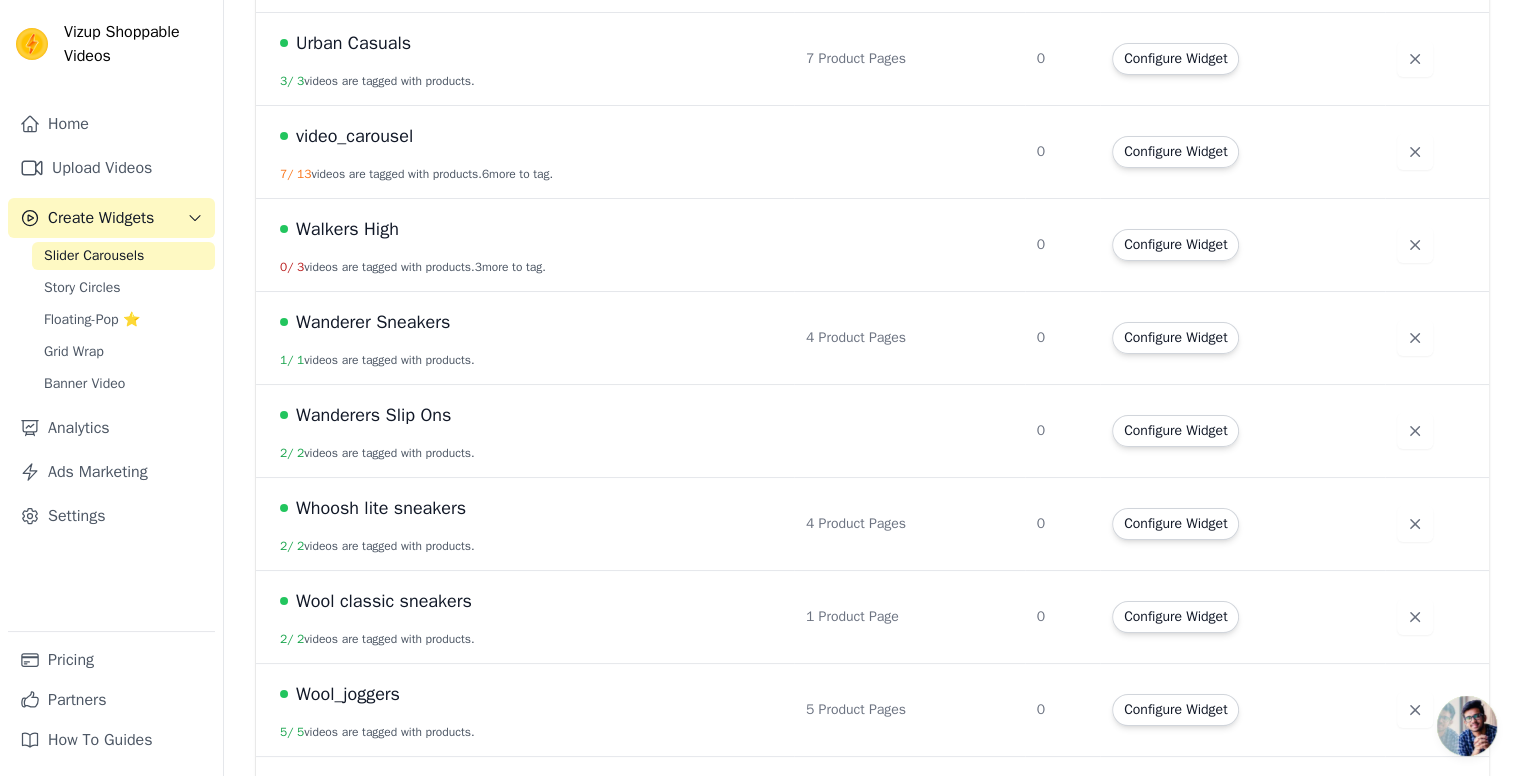 scroll, scrollTop: 4574, scrollLeft: 0, axis: vertical 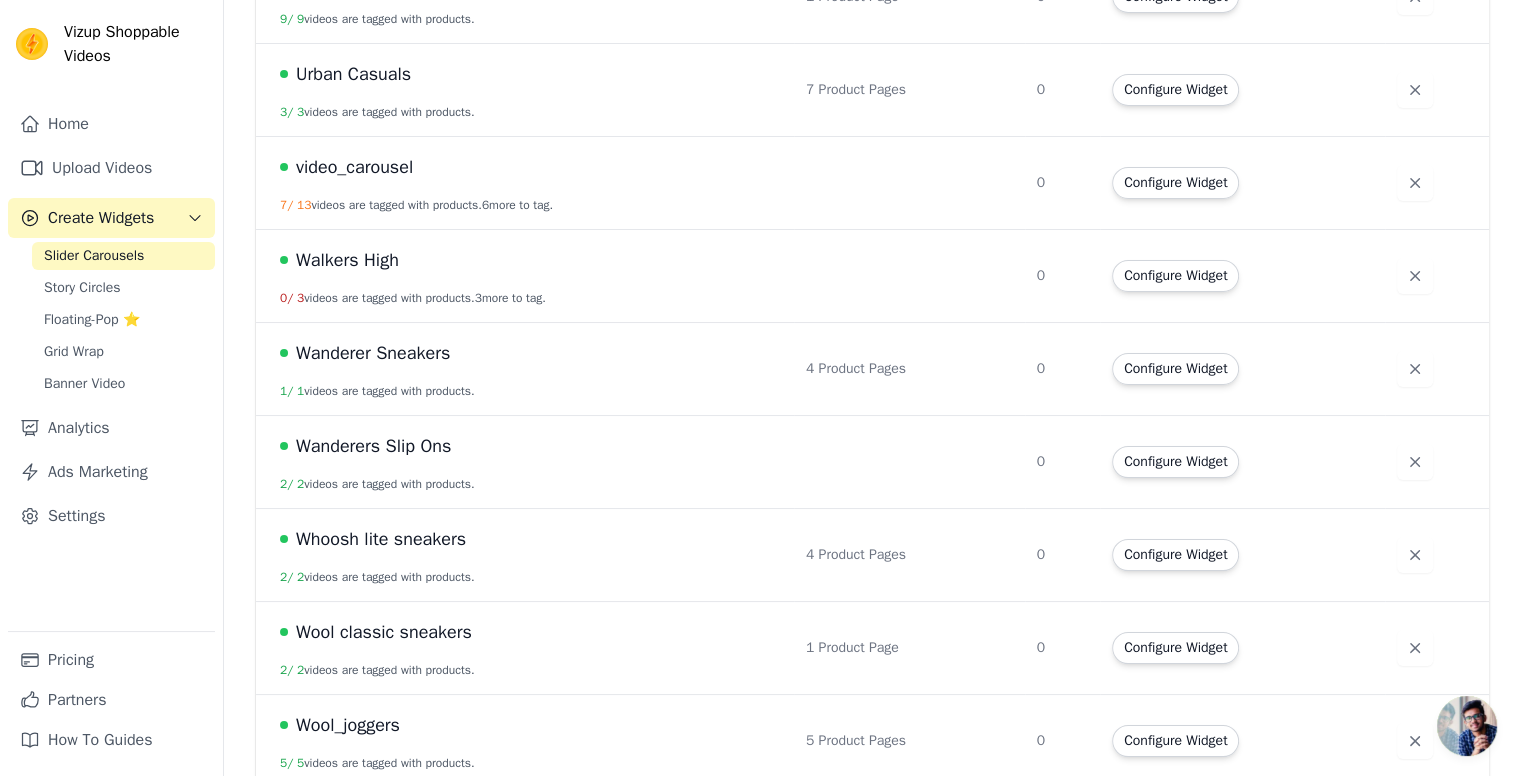 click on "3  more to tag." at bounding box center (510, 298) 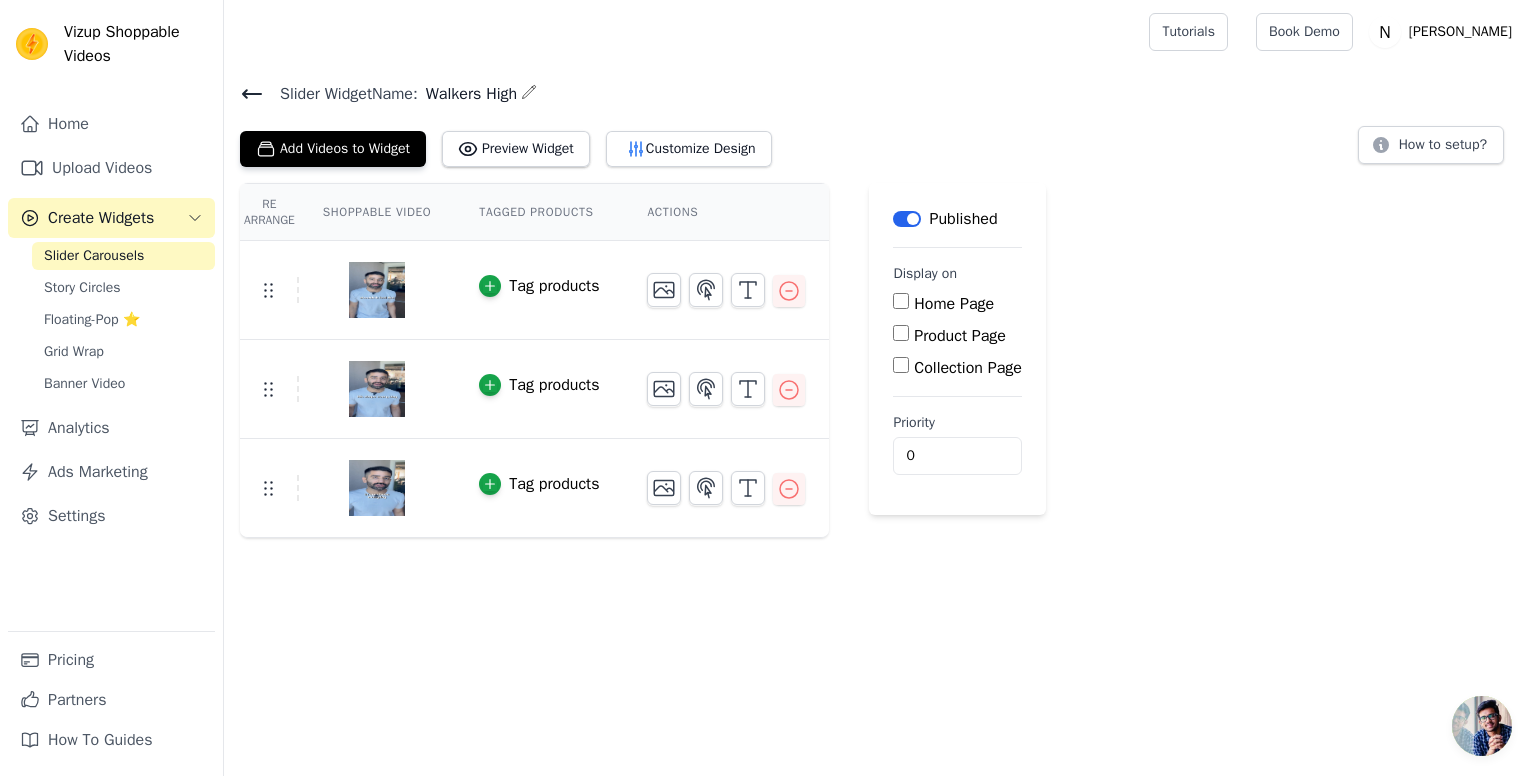 click on "Product Page" at bounding box center [901, 333] 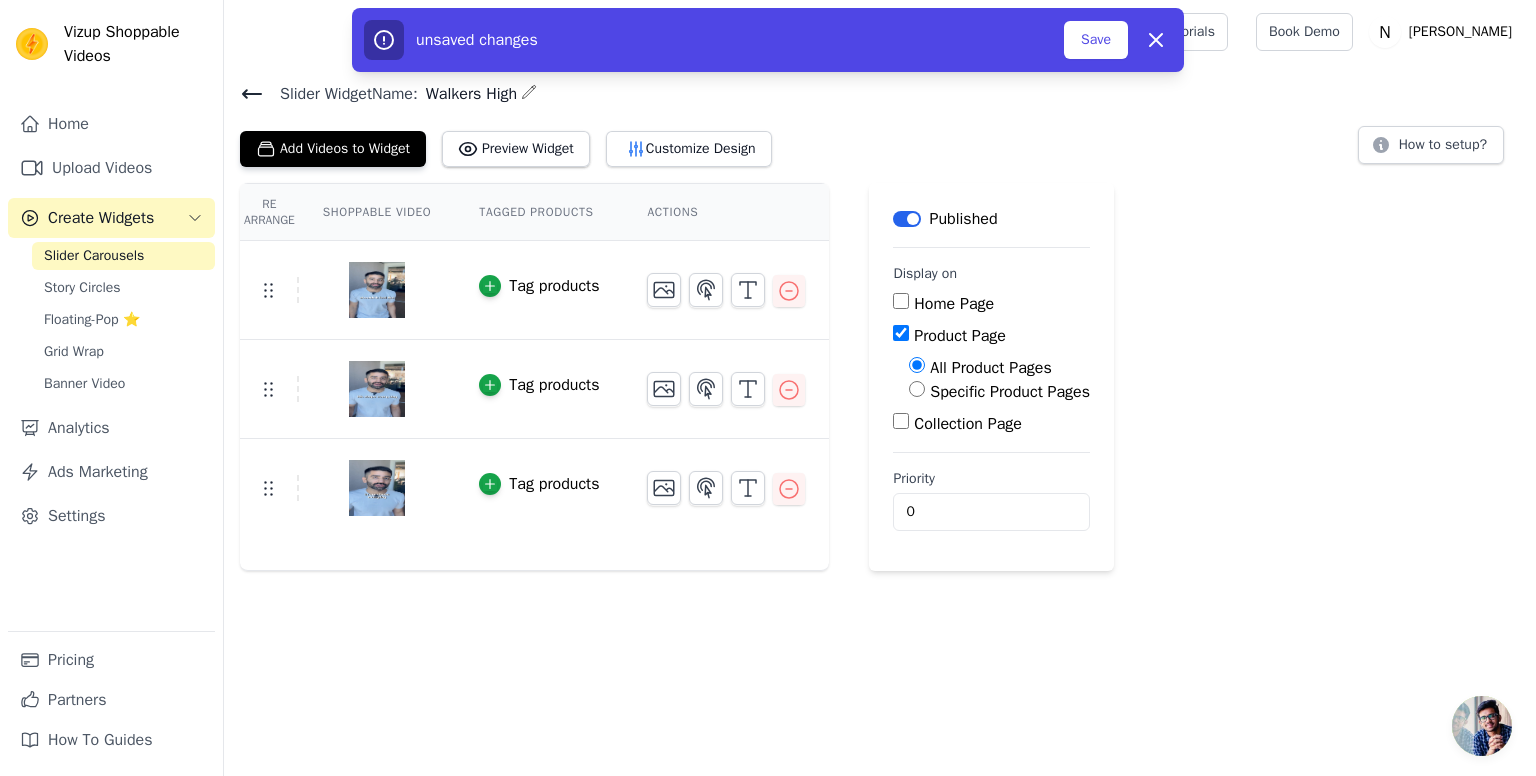 click on "Specific Product Pages" at bounding box center [999, 392] 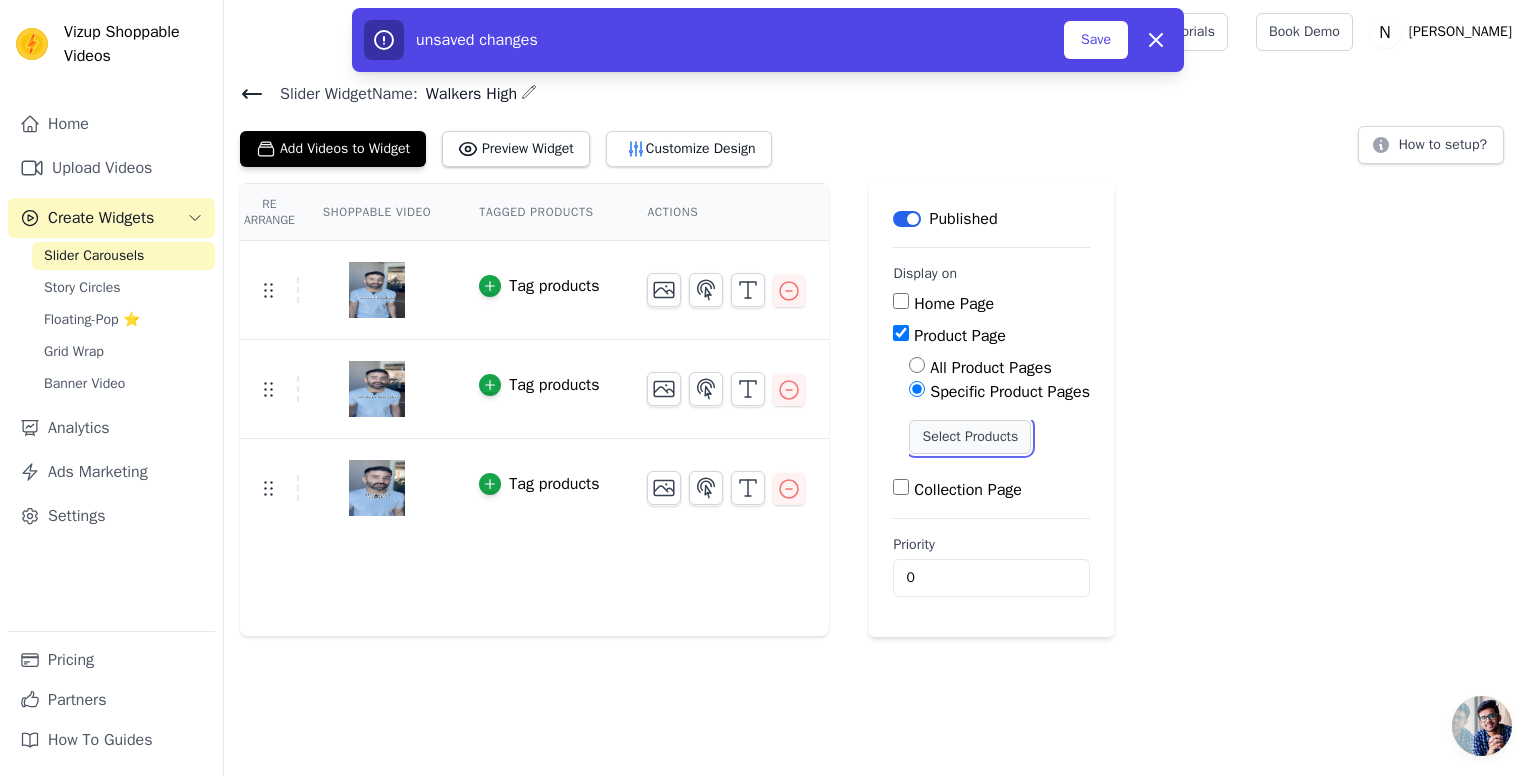 click on "Select Products" at bounding box center [970, 437] 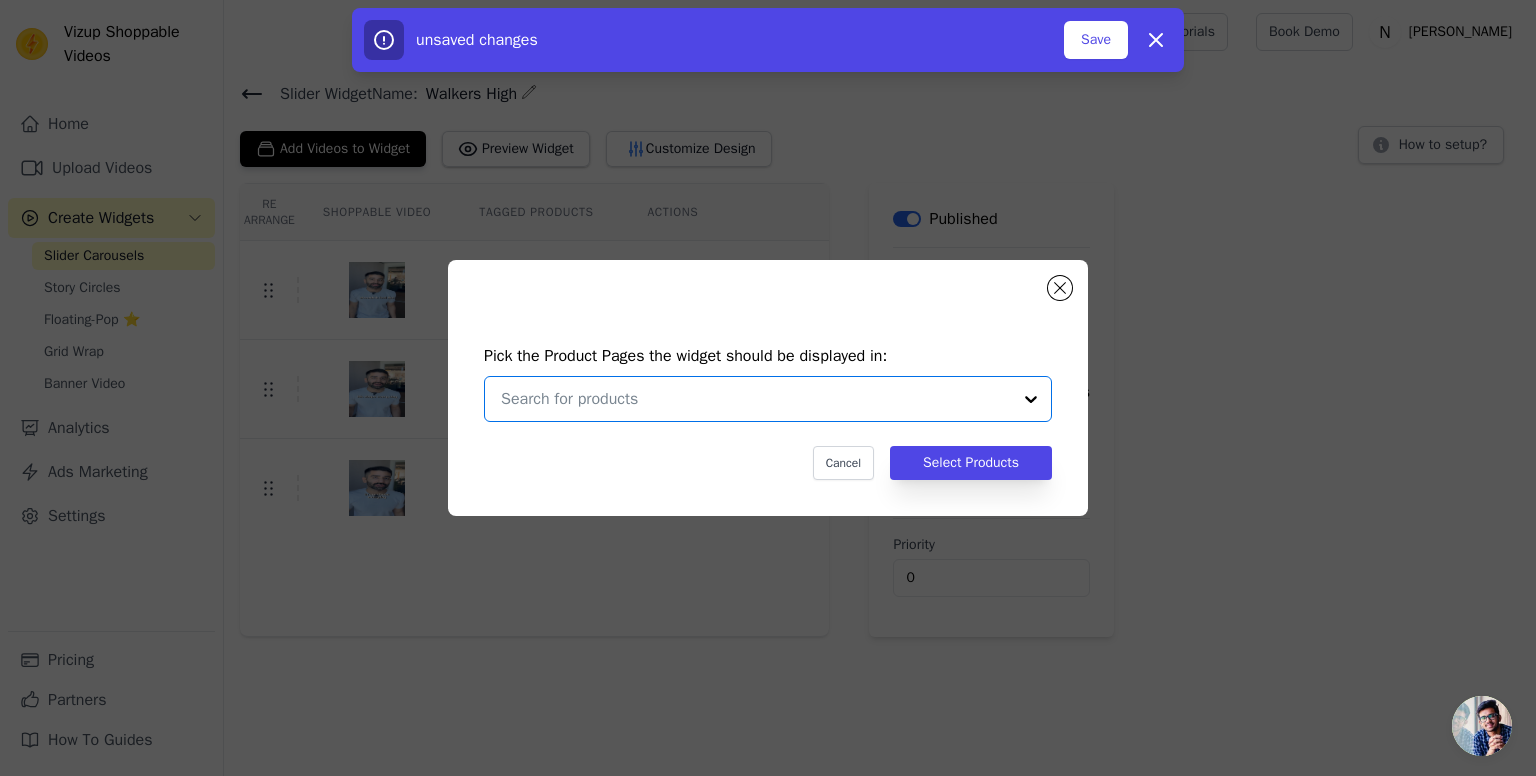 click at bounding box center [756, 399] 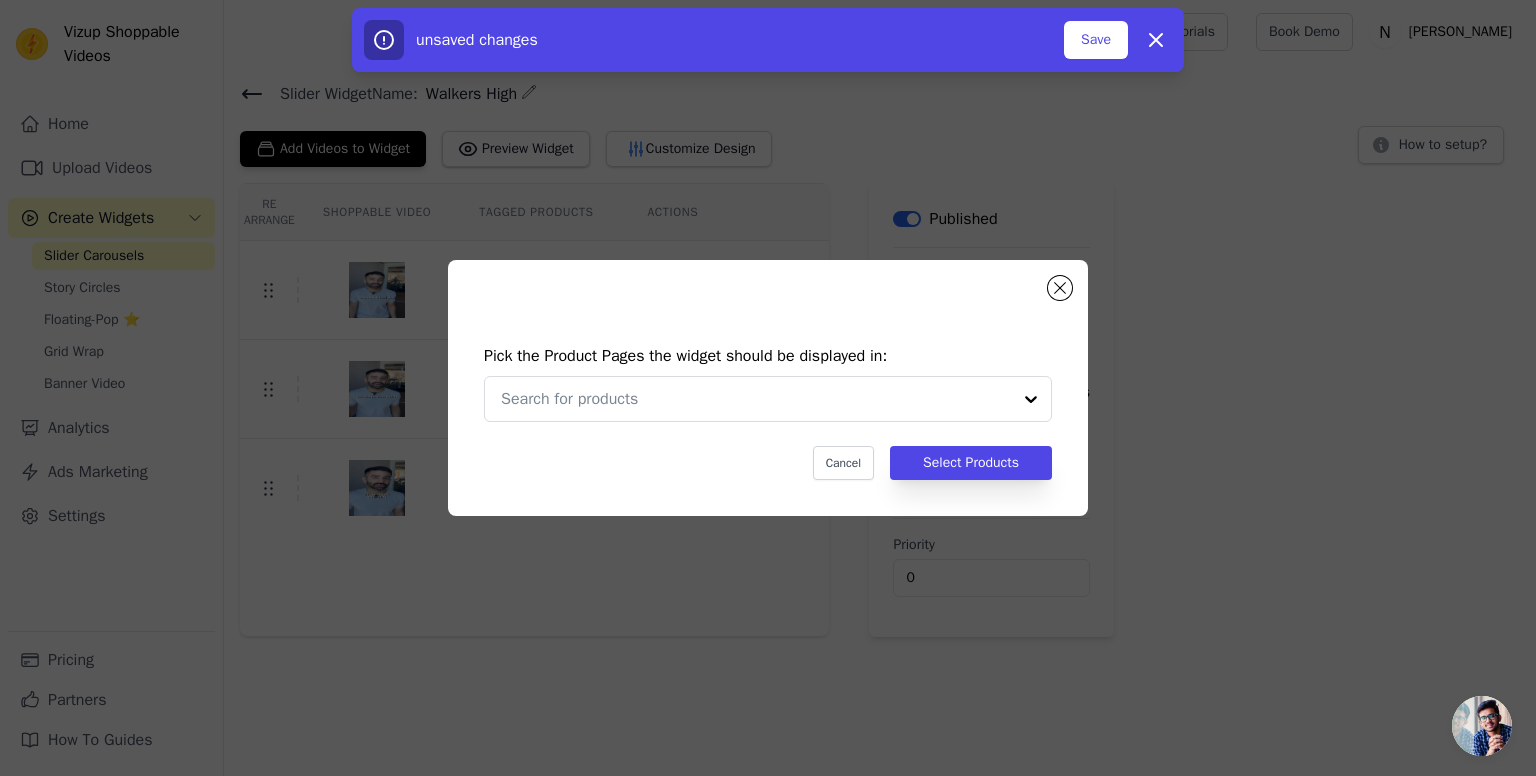 click on "Pick the Product Pages the widget should be displayed in:" at bounding box center (768, 356) 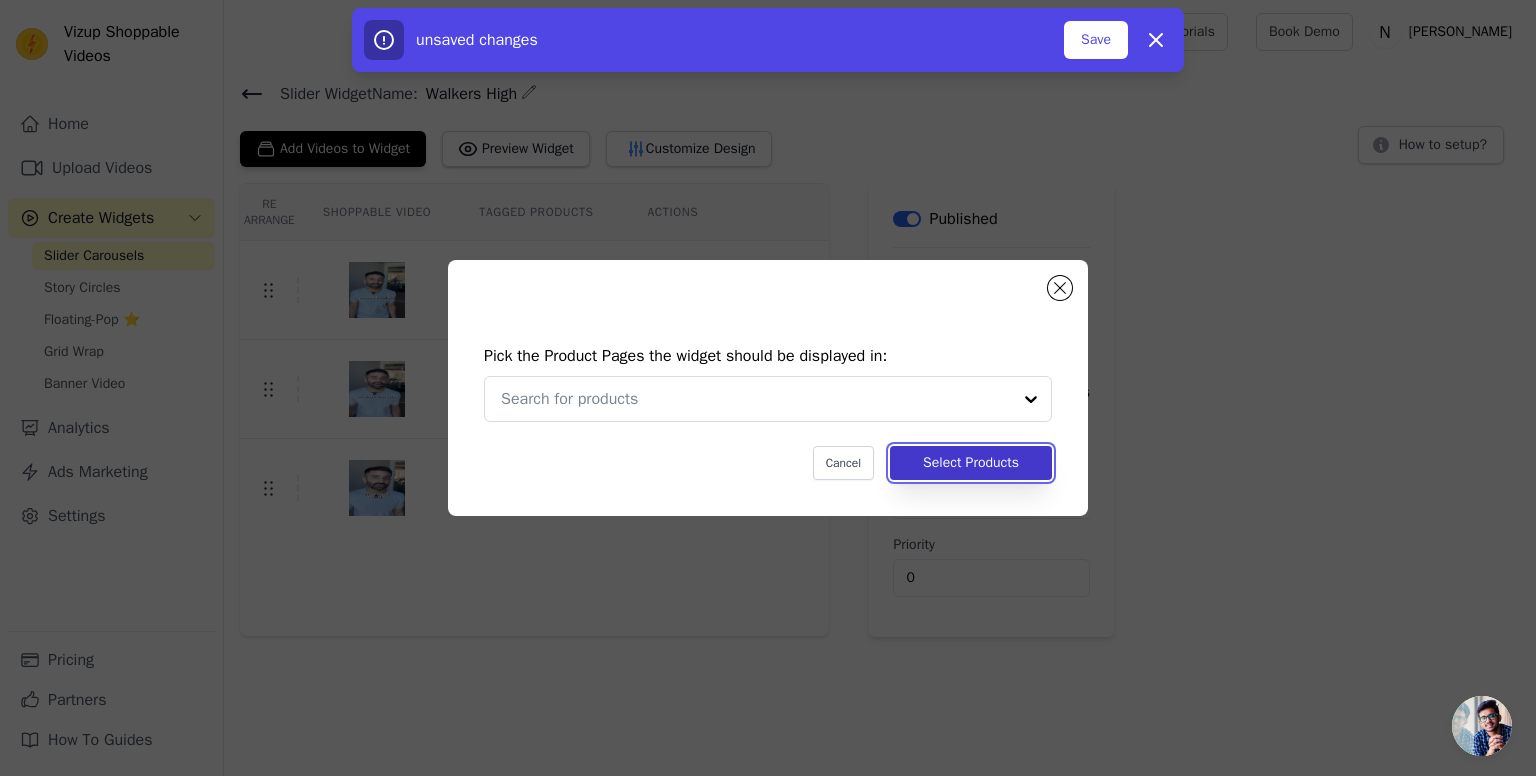 click on "Select Products" at bounding box center [971, 463] 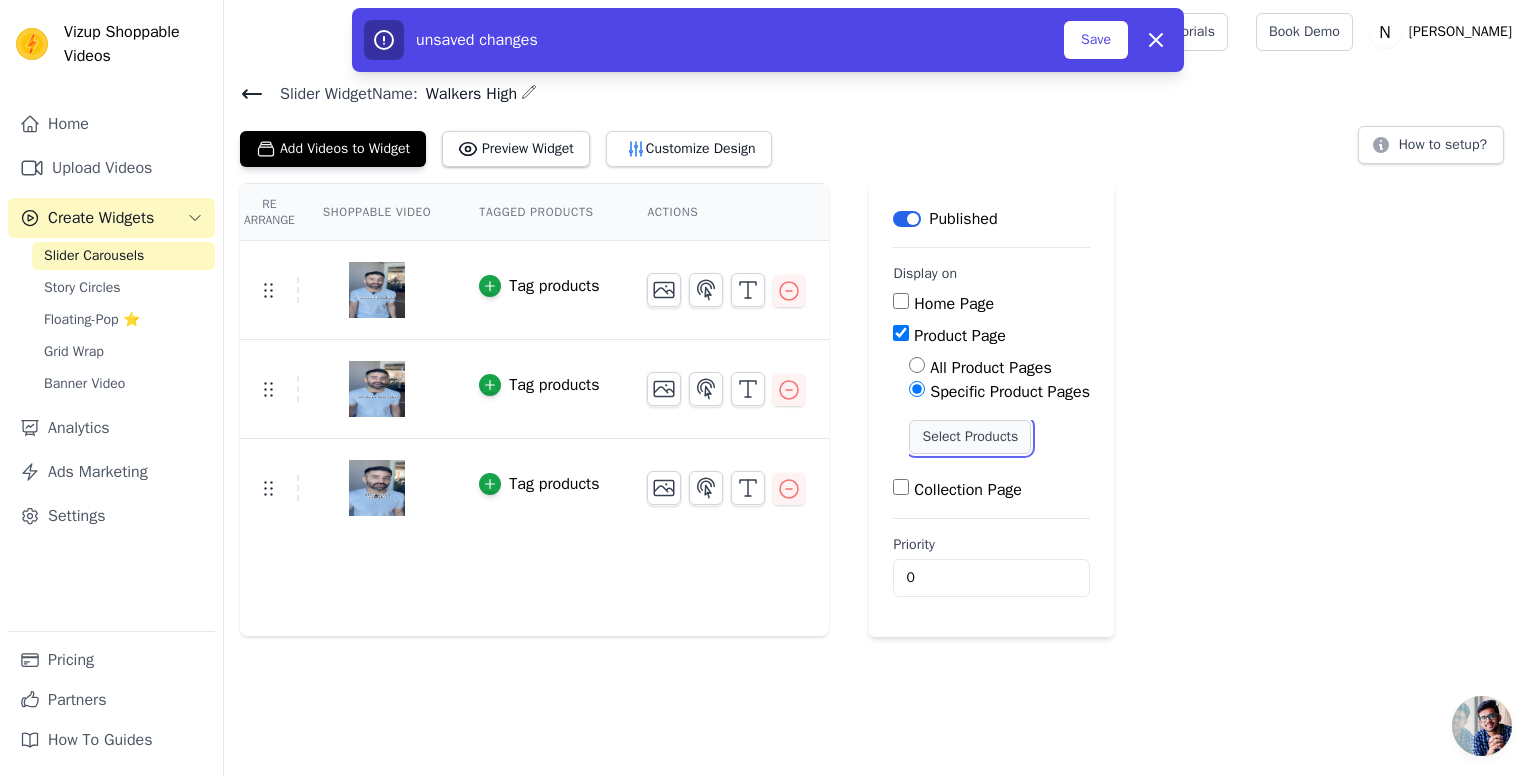click on "Select Products" at bounding box center [970, 437] 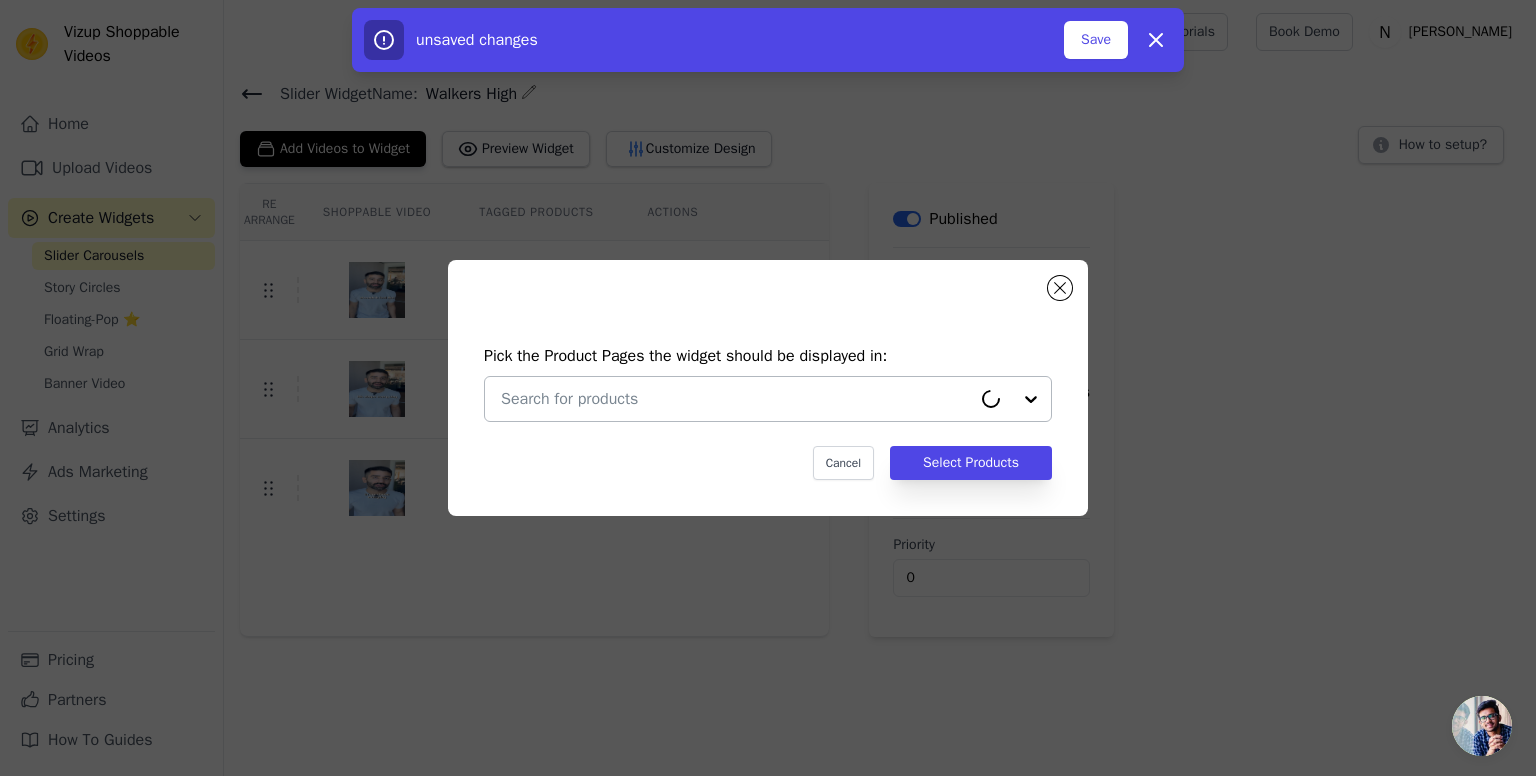 click at bounding box center [736, 399] 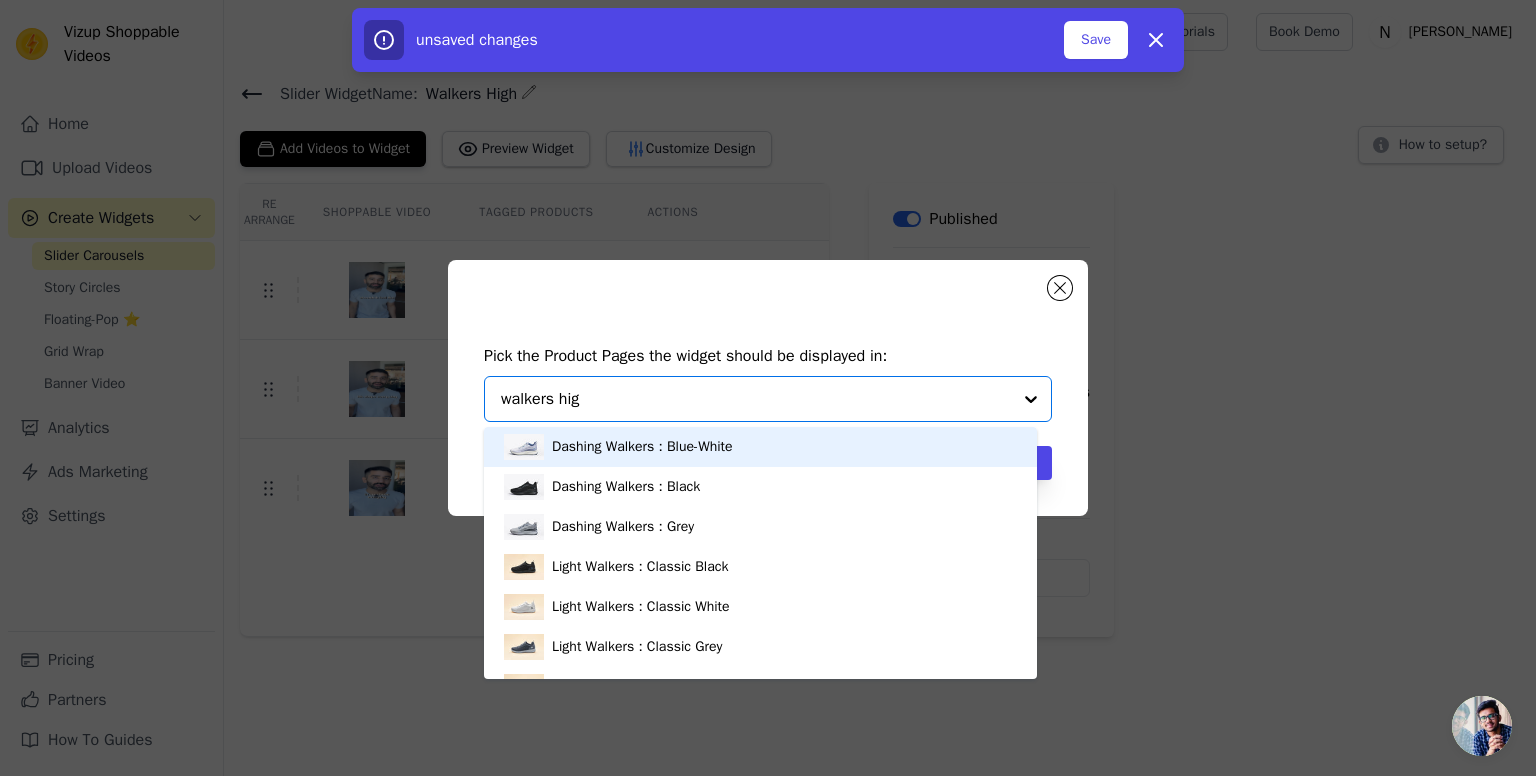 type on "walkers high" 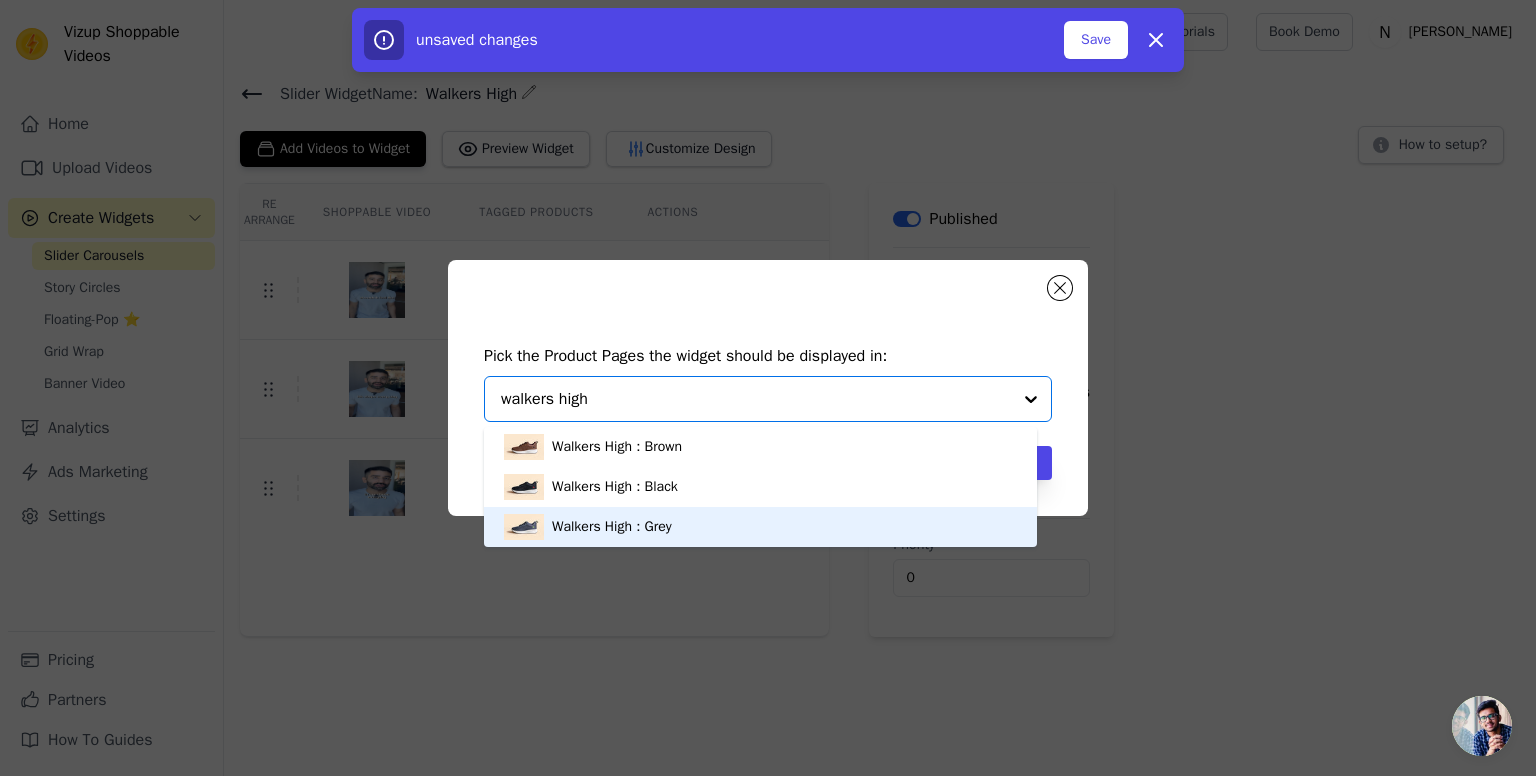 drag, startPoint x: 500, startPoint y: 438, endPoint x: 524, endPoint y: 517, distance: 82.565125 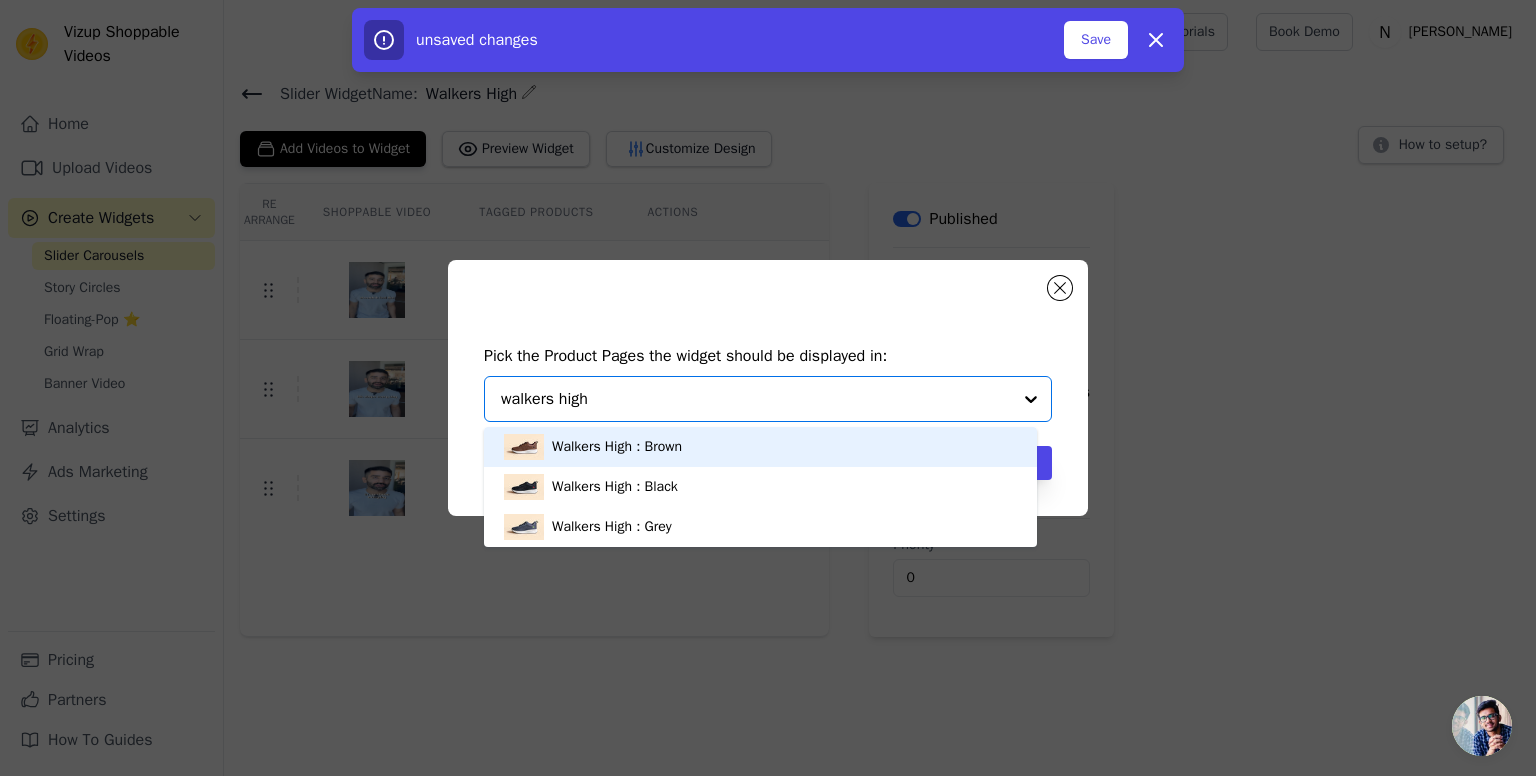 click at bounding box center [524, 447] 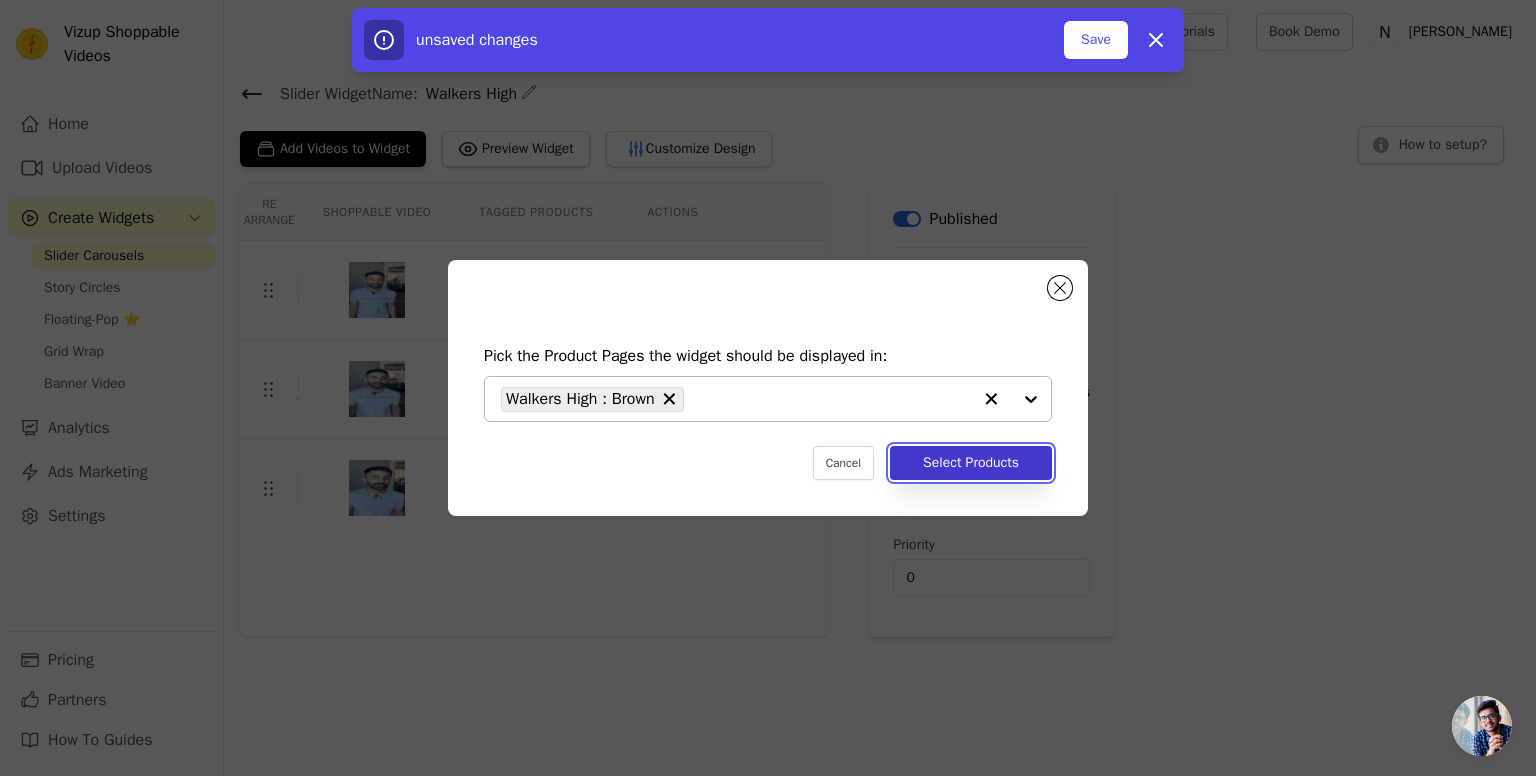 click on "Select Products" at bounding box center (971, 463) 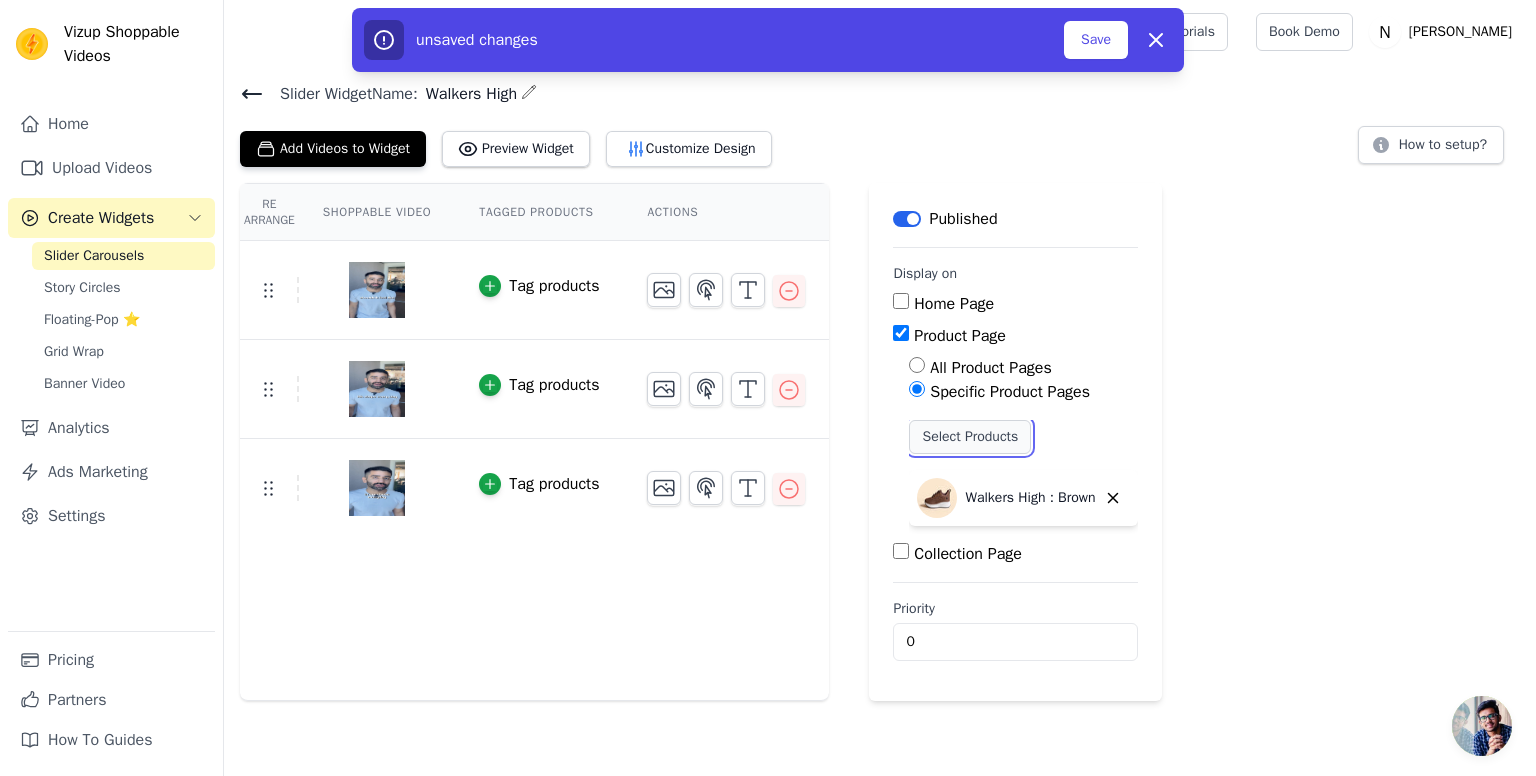 click on "Select Products" at bounding box center (970, 437) 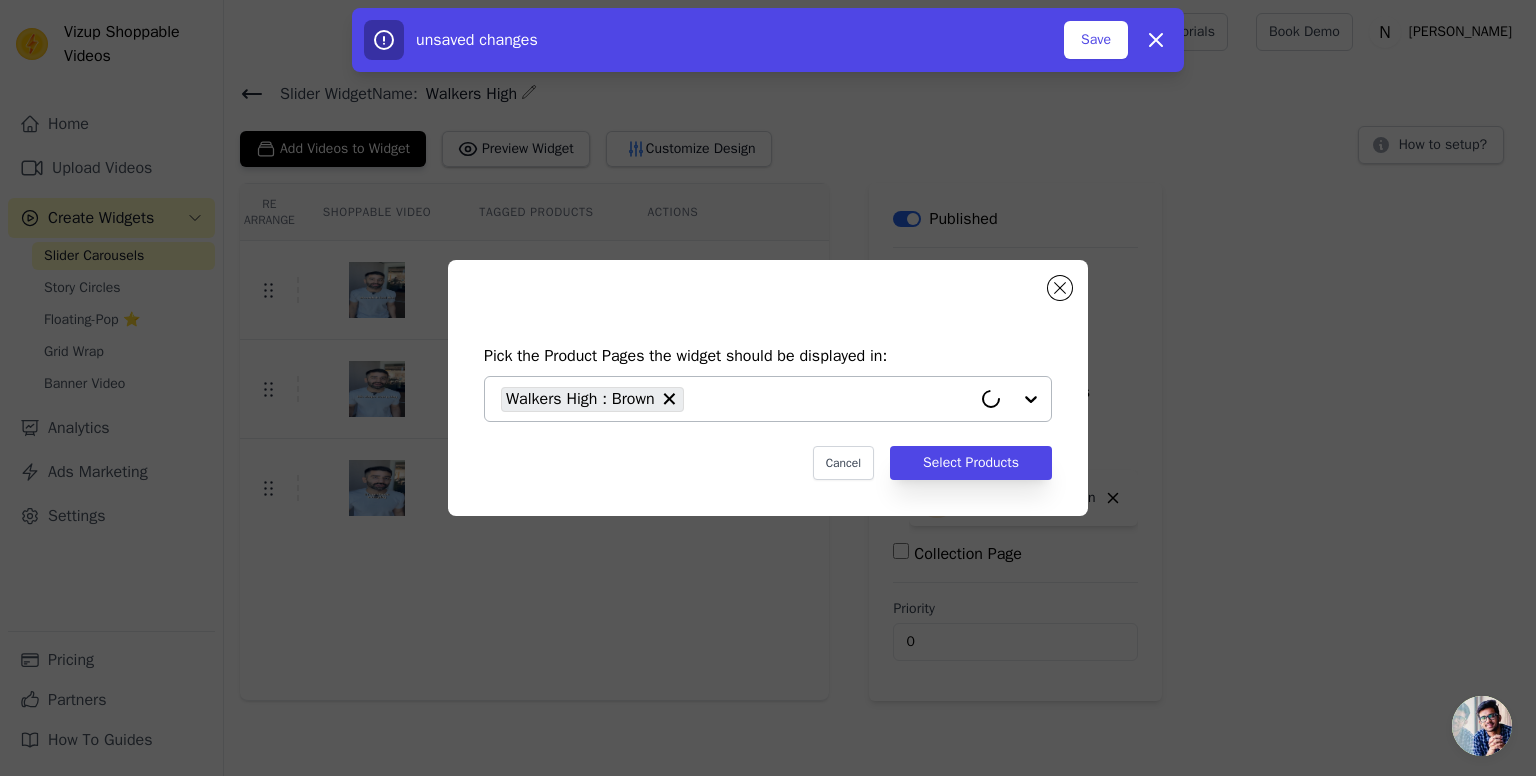 click 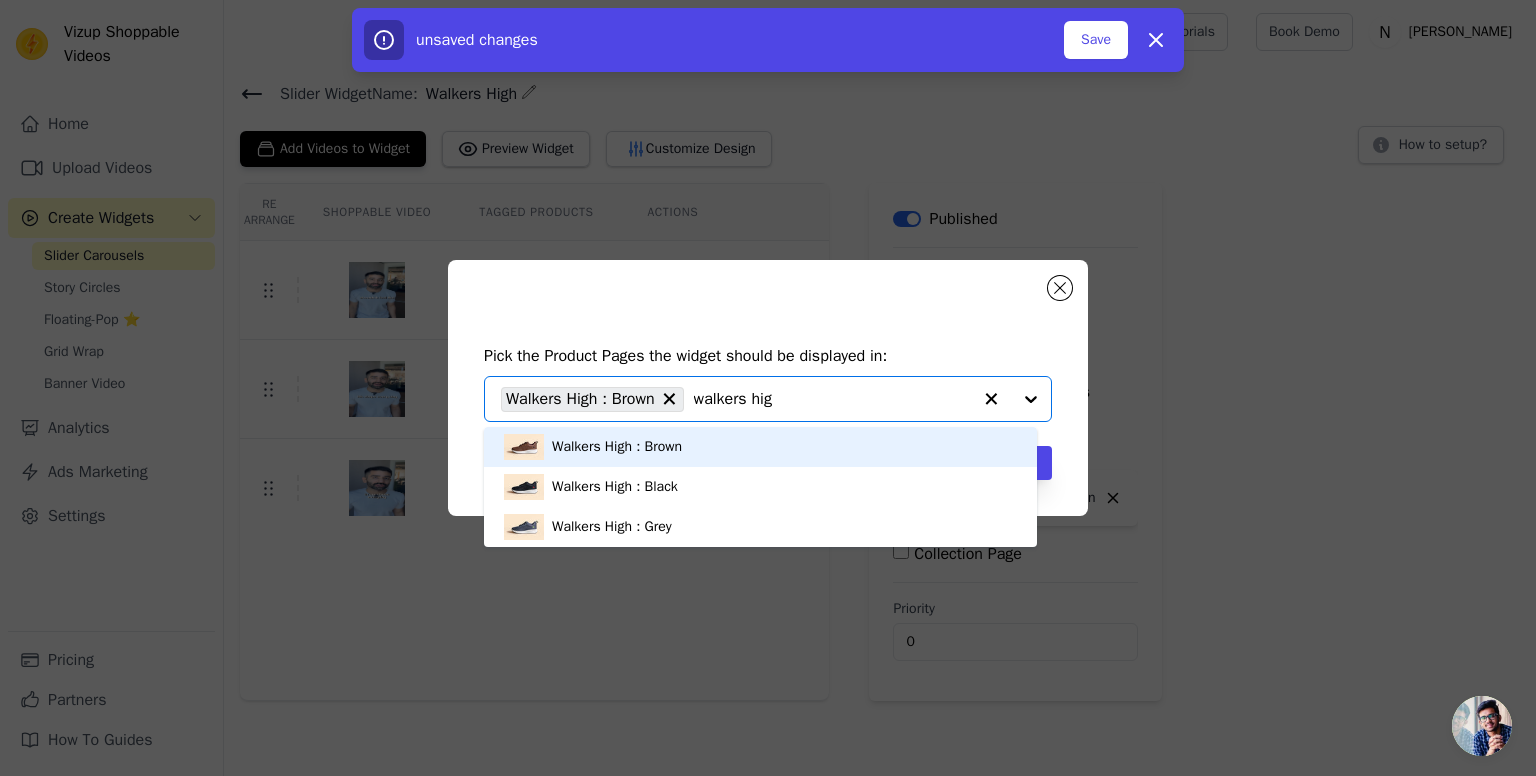 type on "walkers high" 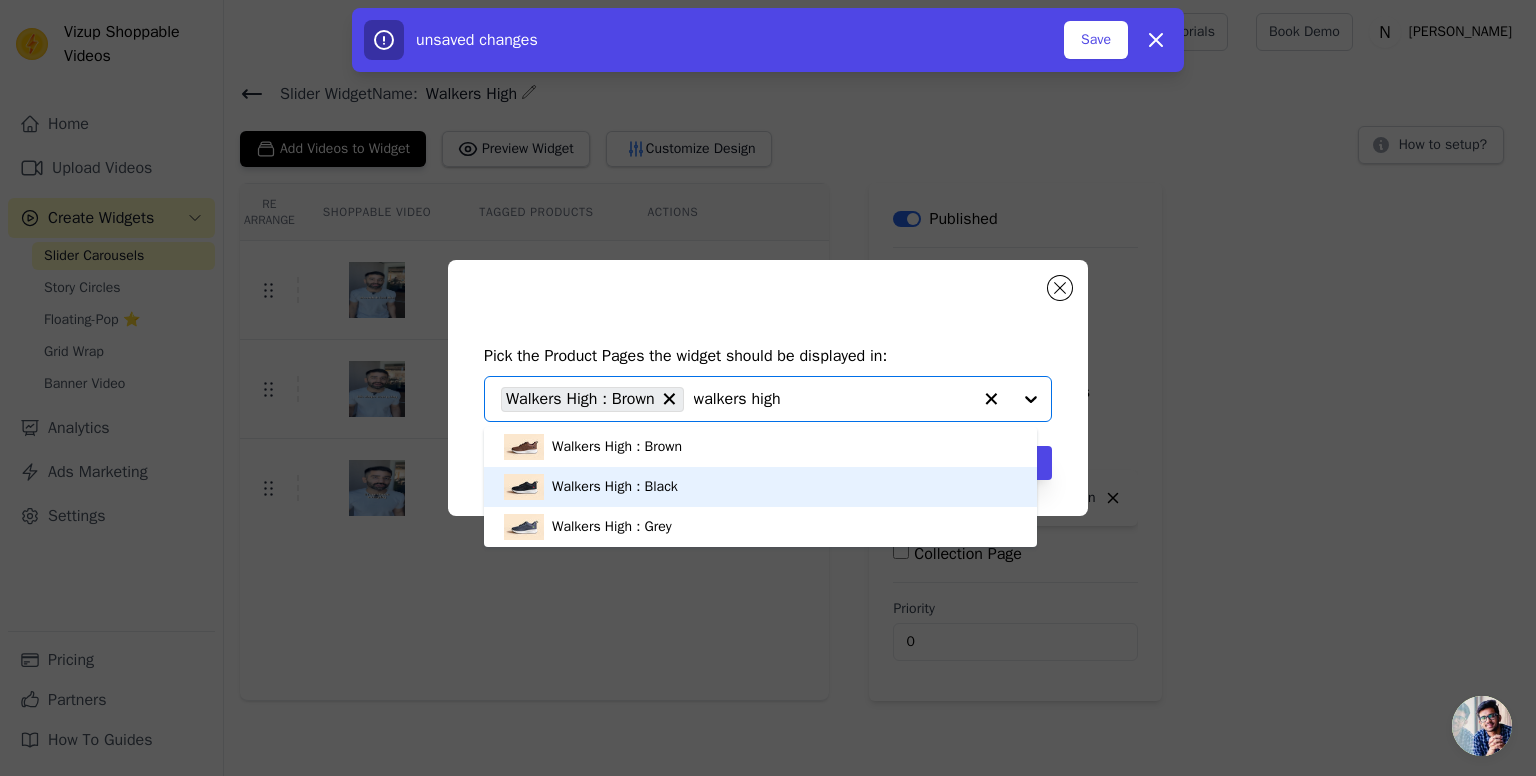 click on "Walkers High : Black" at bounding box center [760, 487] 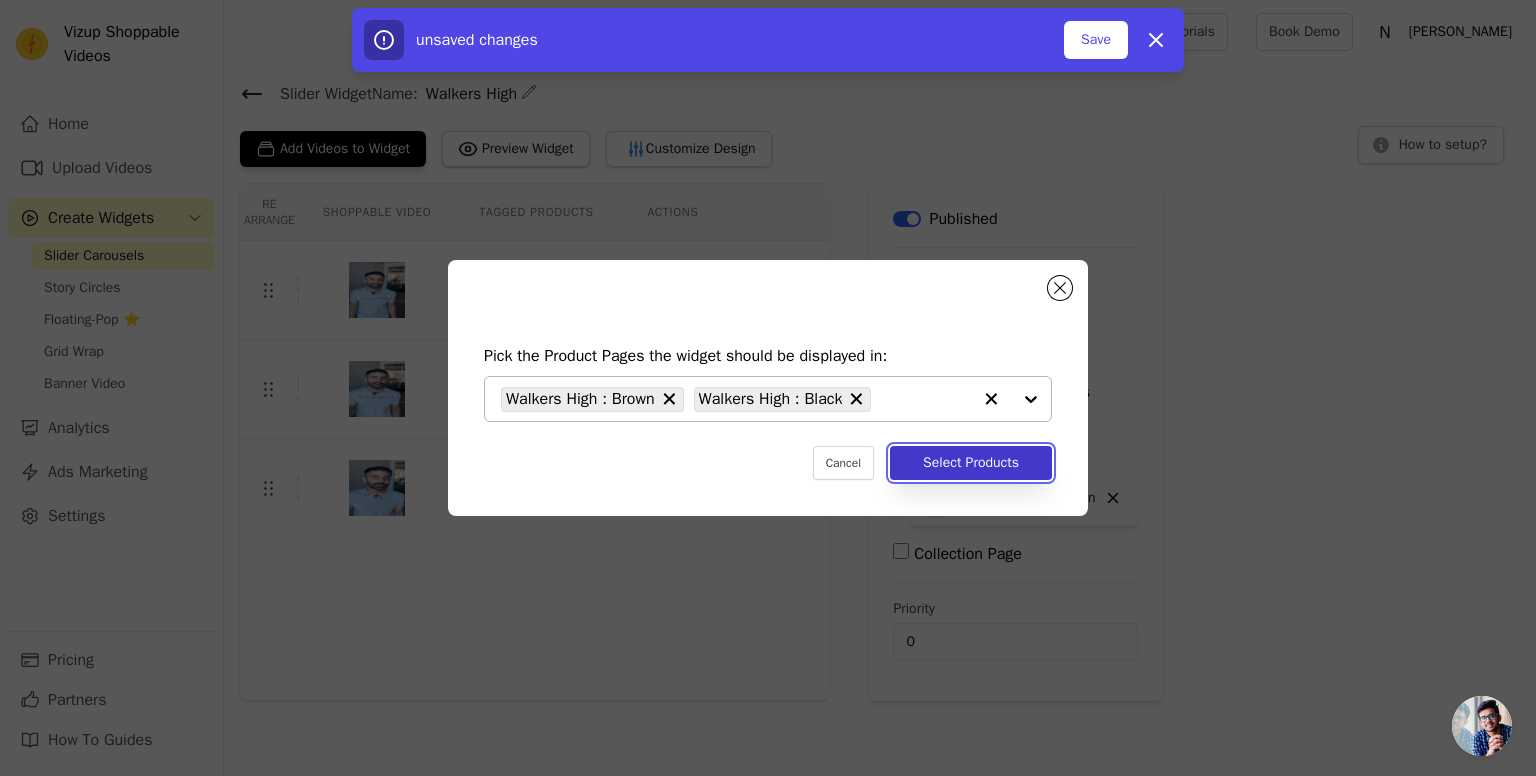 click on "Select Products" at bounding box center (971, 463) 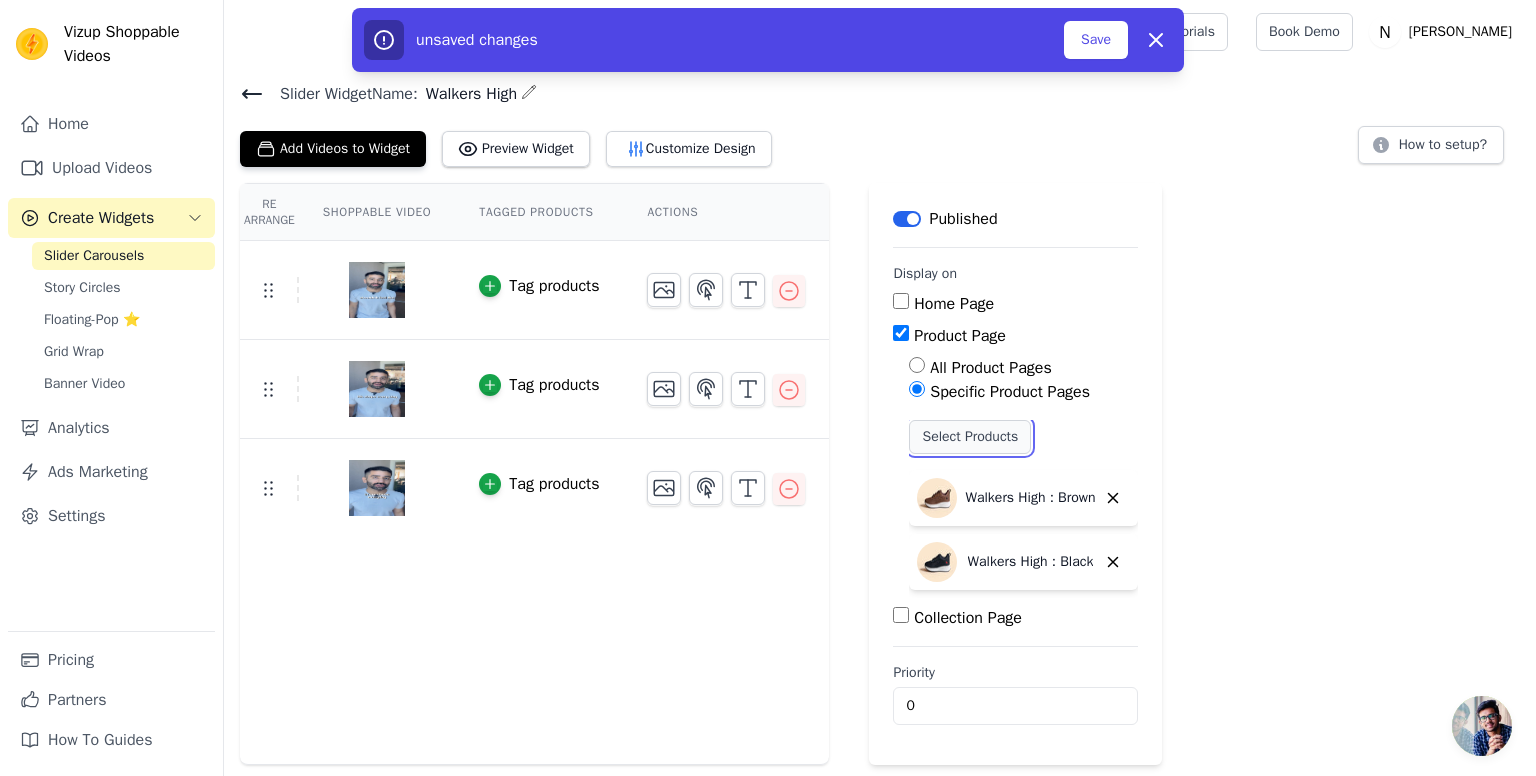 click on "Select Products" at bounding box center (970, 437) 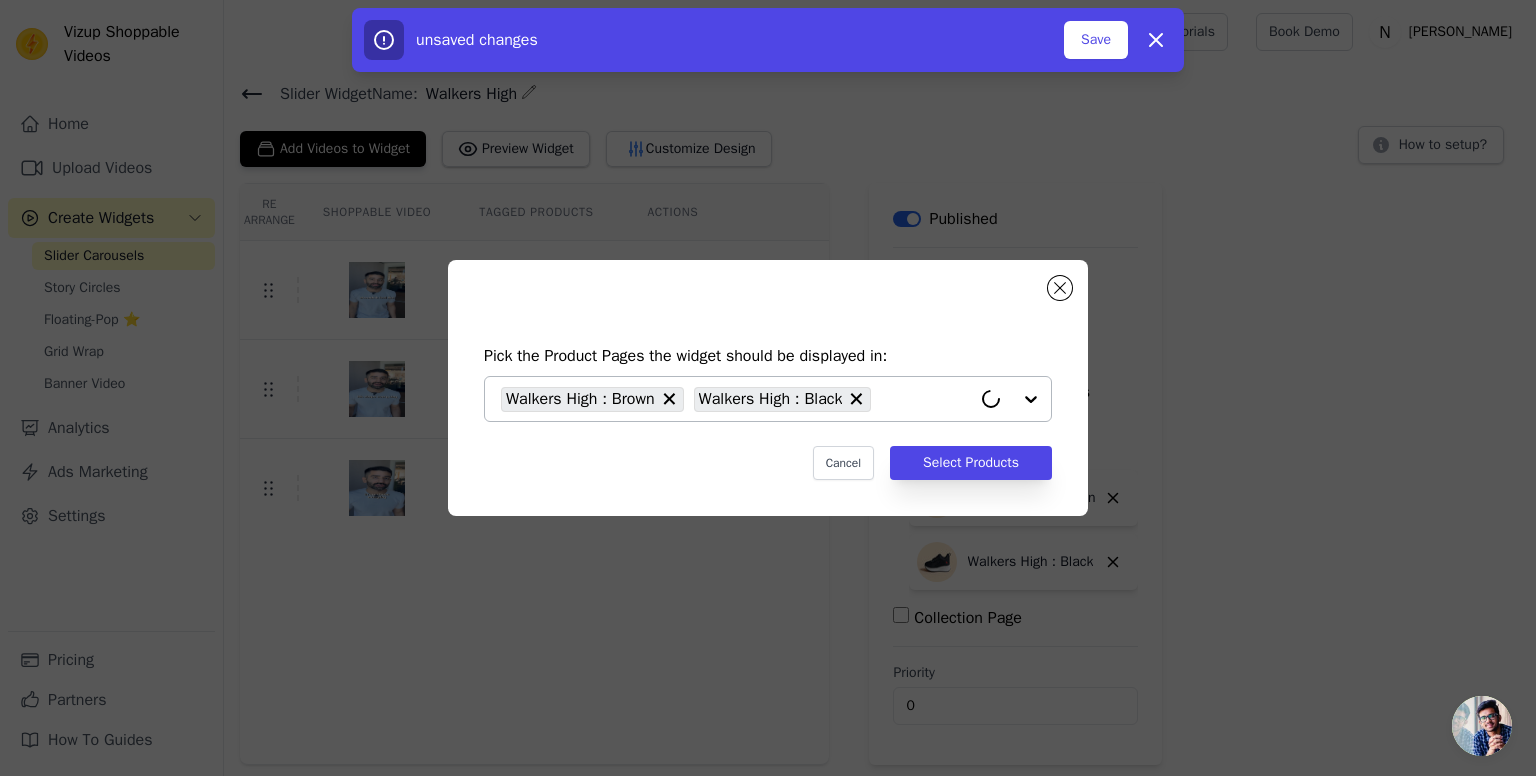 click 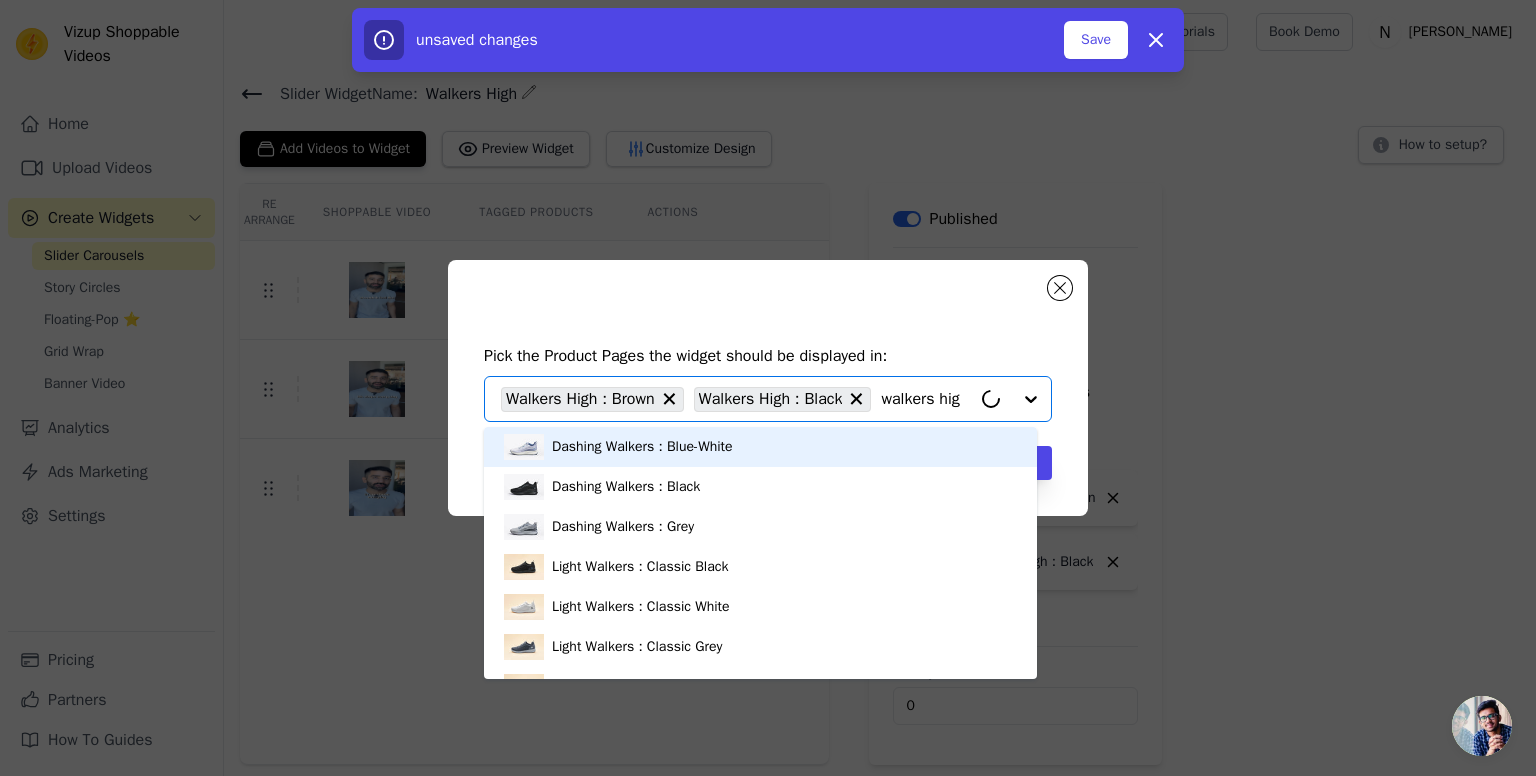 type on "walkers high" 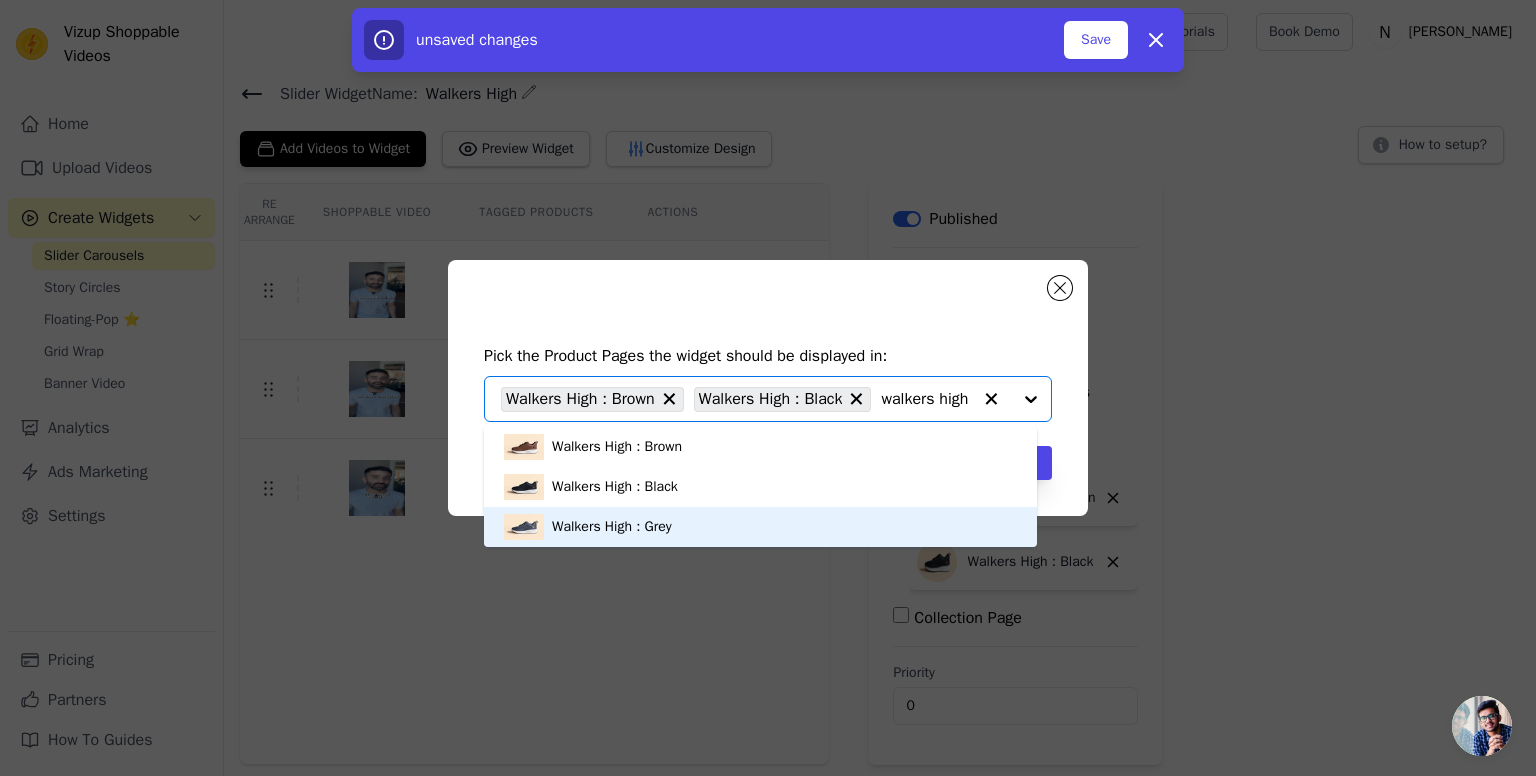click on "Walkers High : Grey" at bounding box center [612, 527] 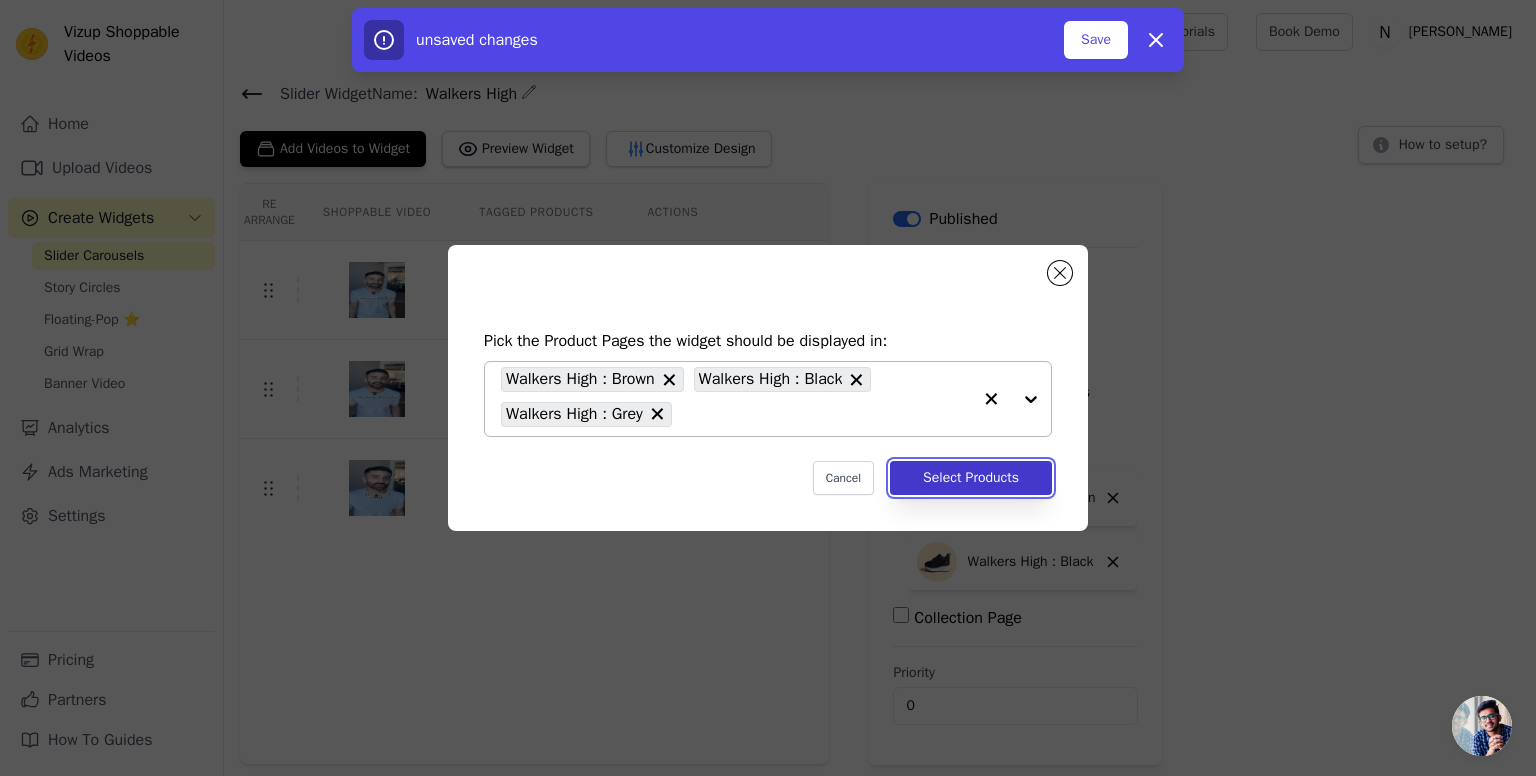 click on "Select Products" at bounding box center [971, 478] 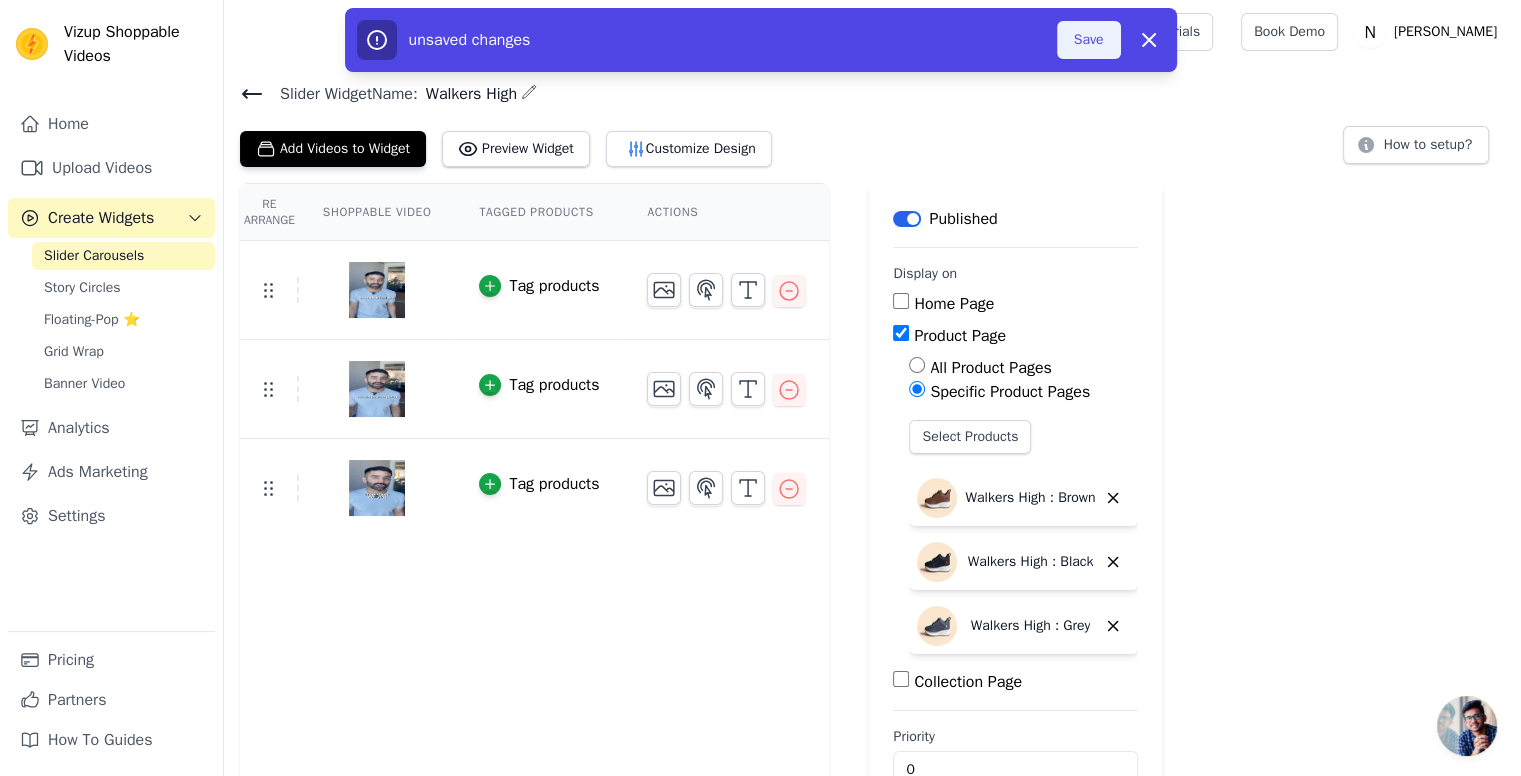 click on "Save" at bounding box center [1089, 40] 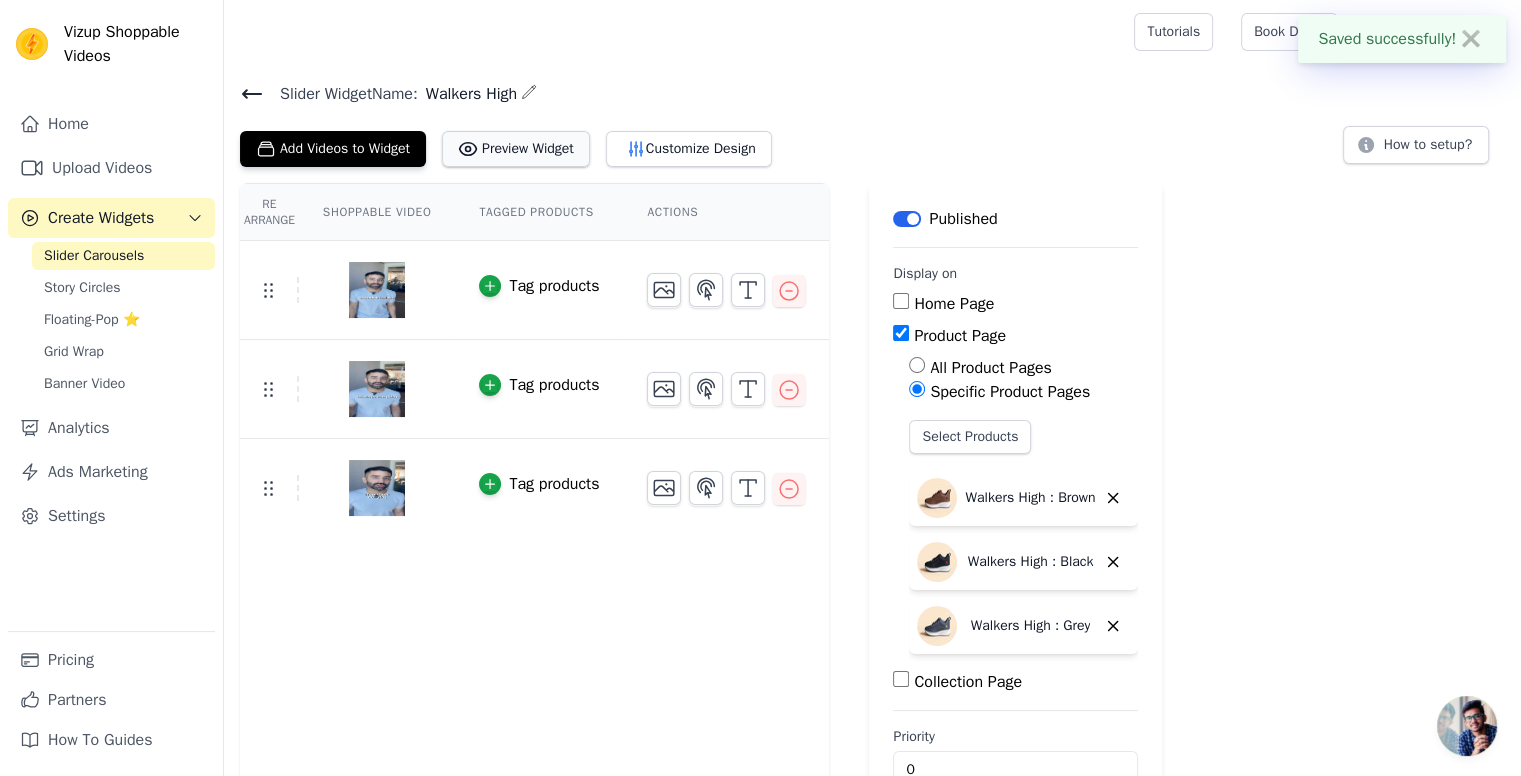 click on "Preview Widget" at bounding box center [516, 149] 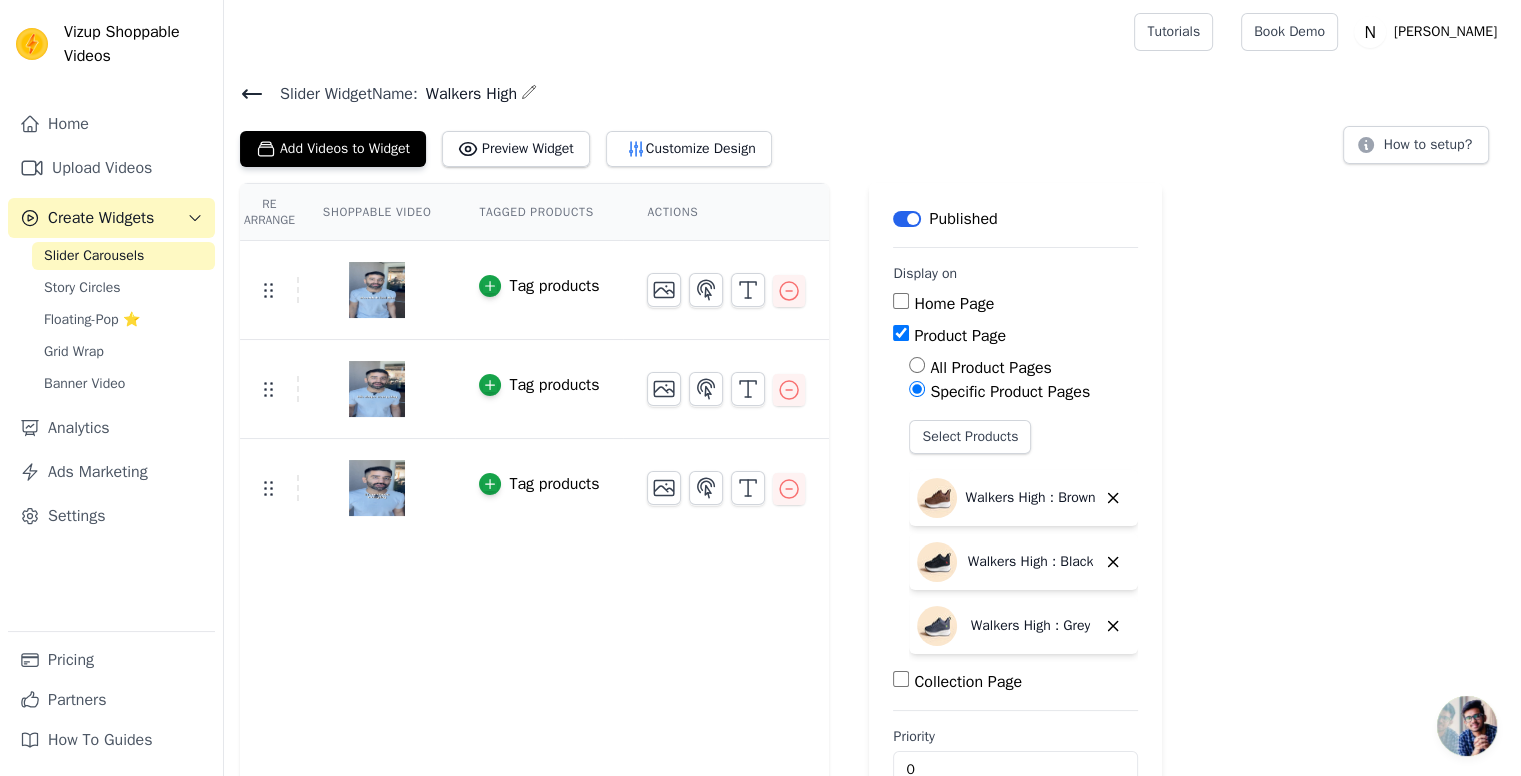 click on "Re Arrange   Shoppable Video   Tagged Products   Actions             Tag products                             Tag products                             Tag products                       Save Videos In This New Order   Save   Dismiss     Label     Published     Display on     Home Page     Product Page     All Product Pages     Specific Product Pages     Select Products       Walkers High : Brown       Walkers High : Black       Walkers High : Grey         Collection Page       Priority   0" at bounding box center (872, 506) 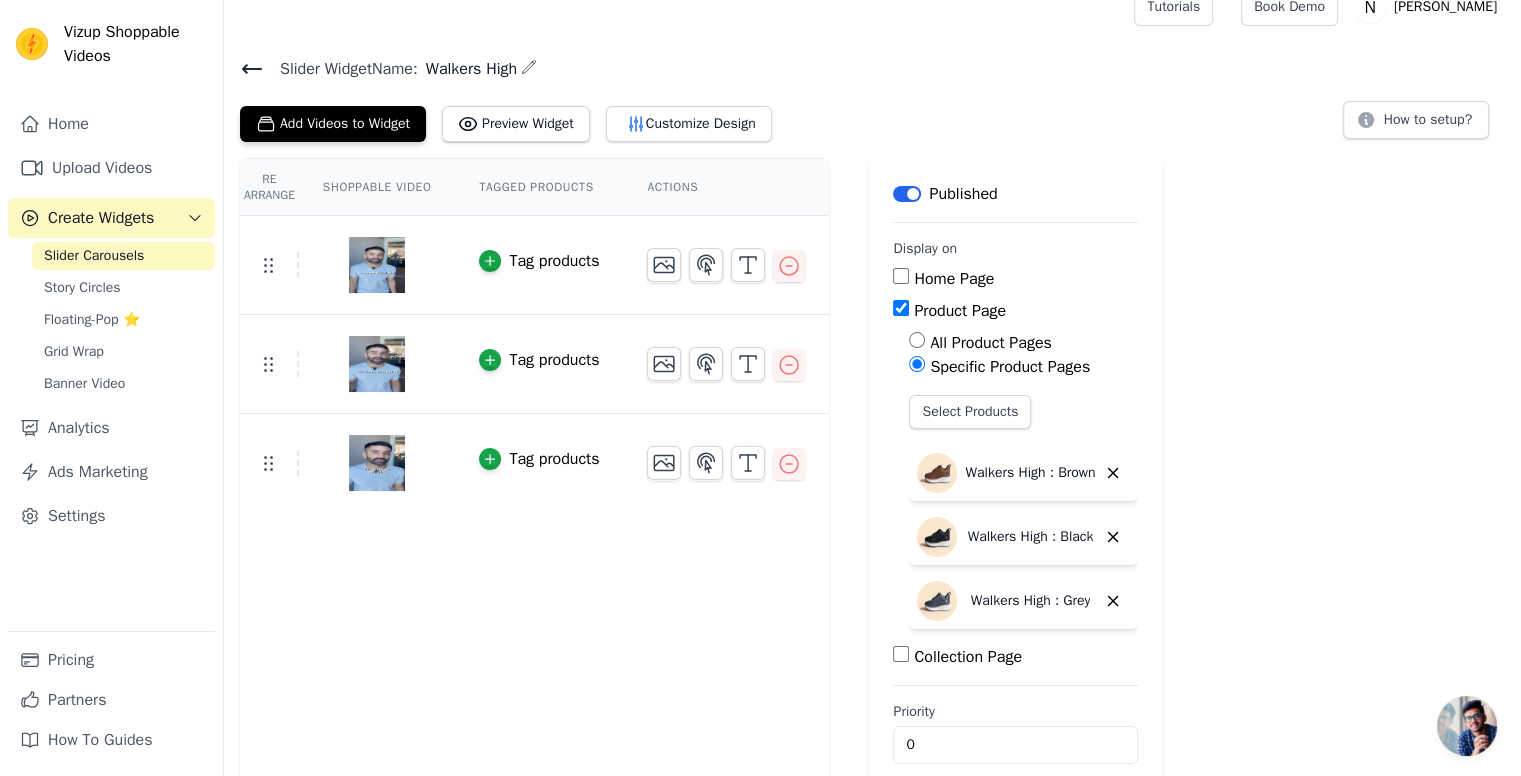 scroll, scrollTop: 50, scrollLeft: 0, axis: vertical 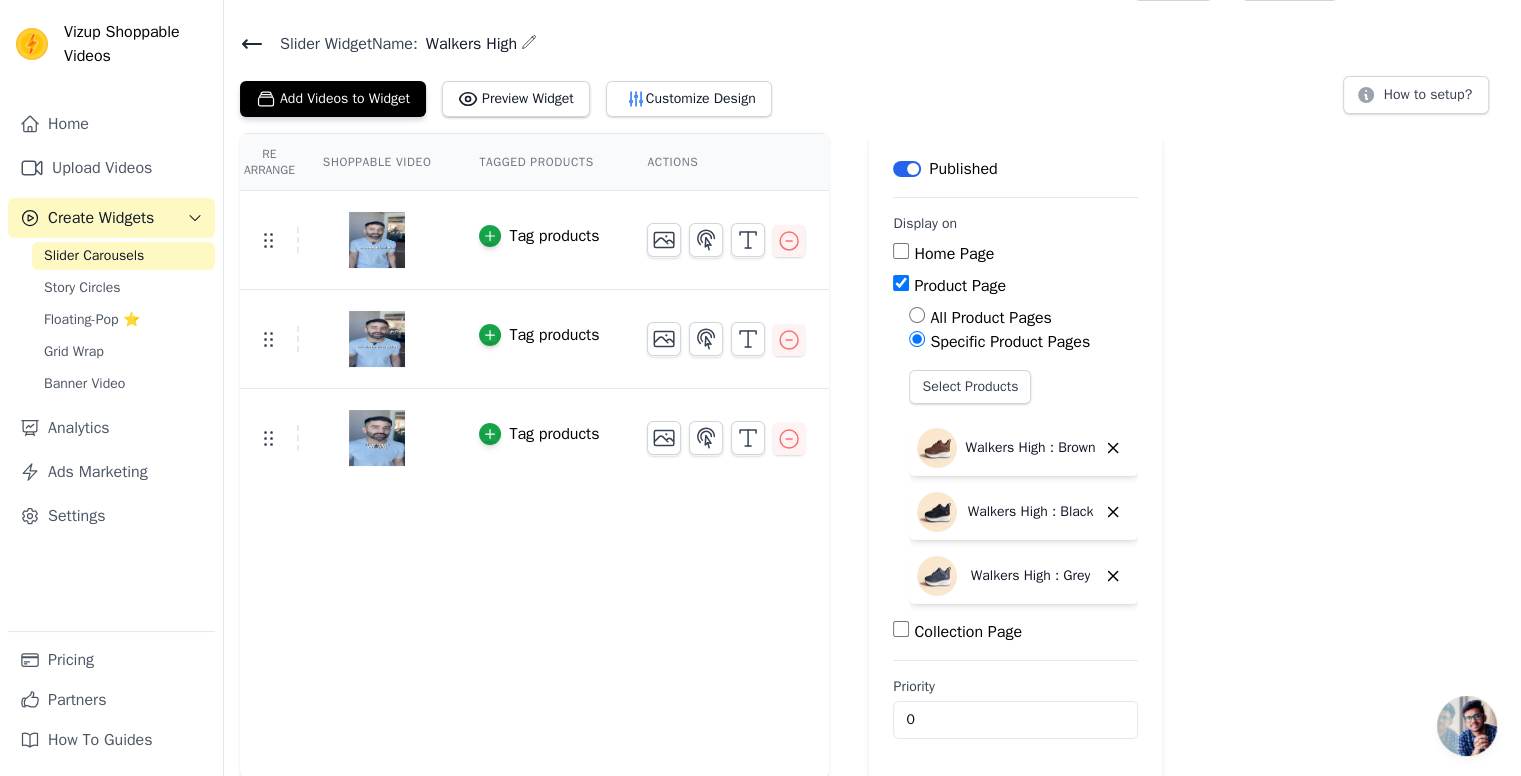 click 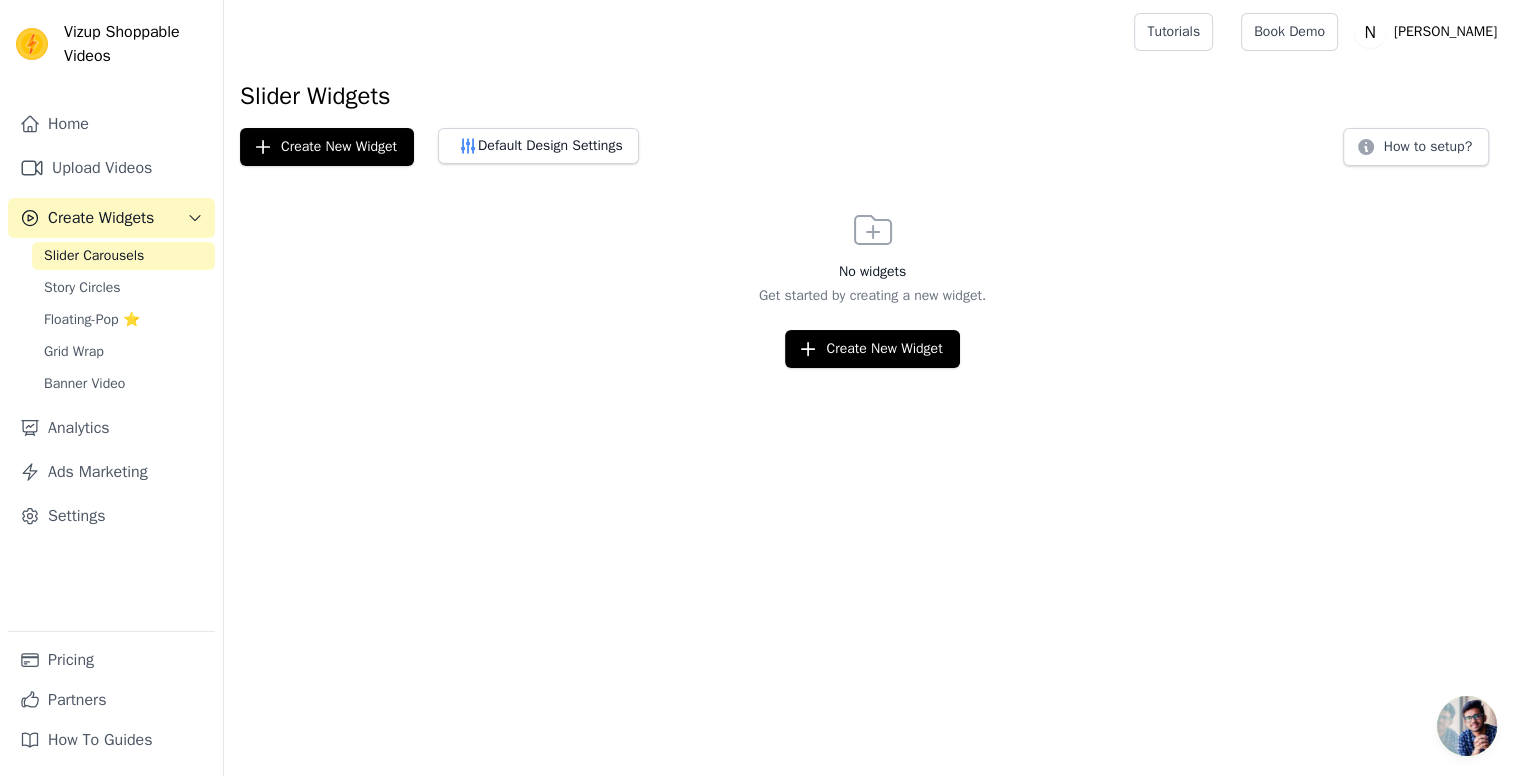 scroll, scrollTop: 0, scrollLeft: 0, axis: both 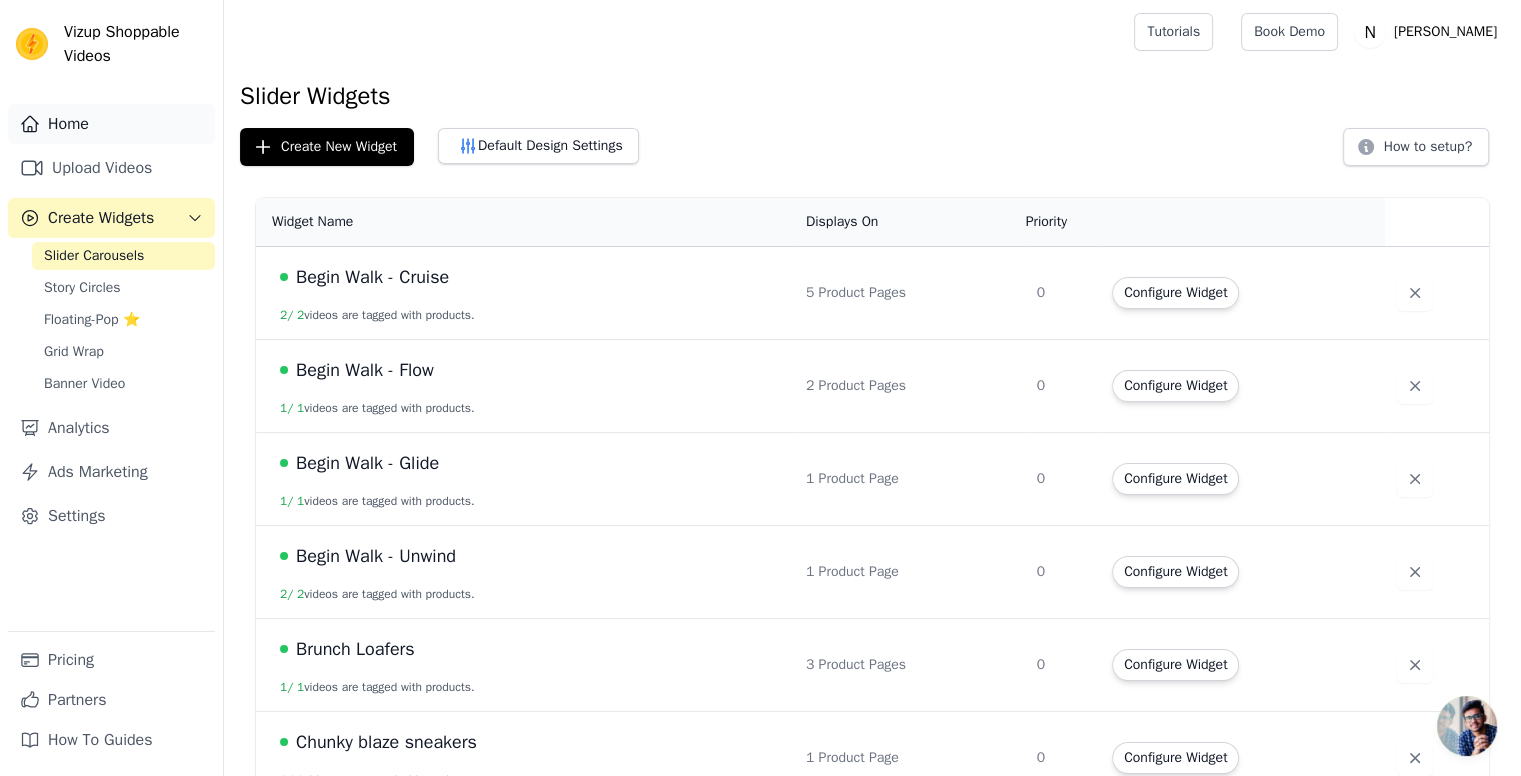 click on "Home" at bounding box center (111, 124) 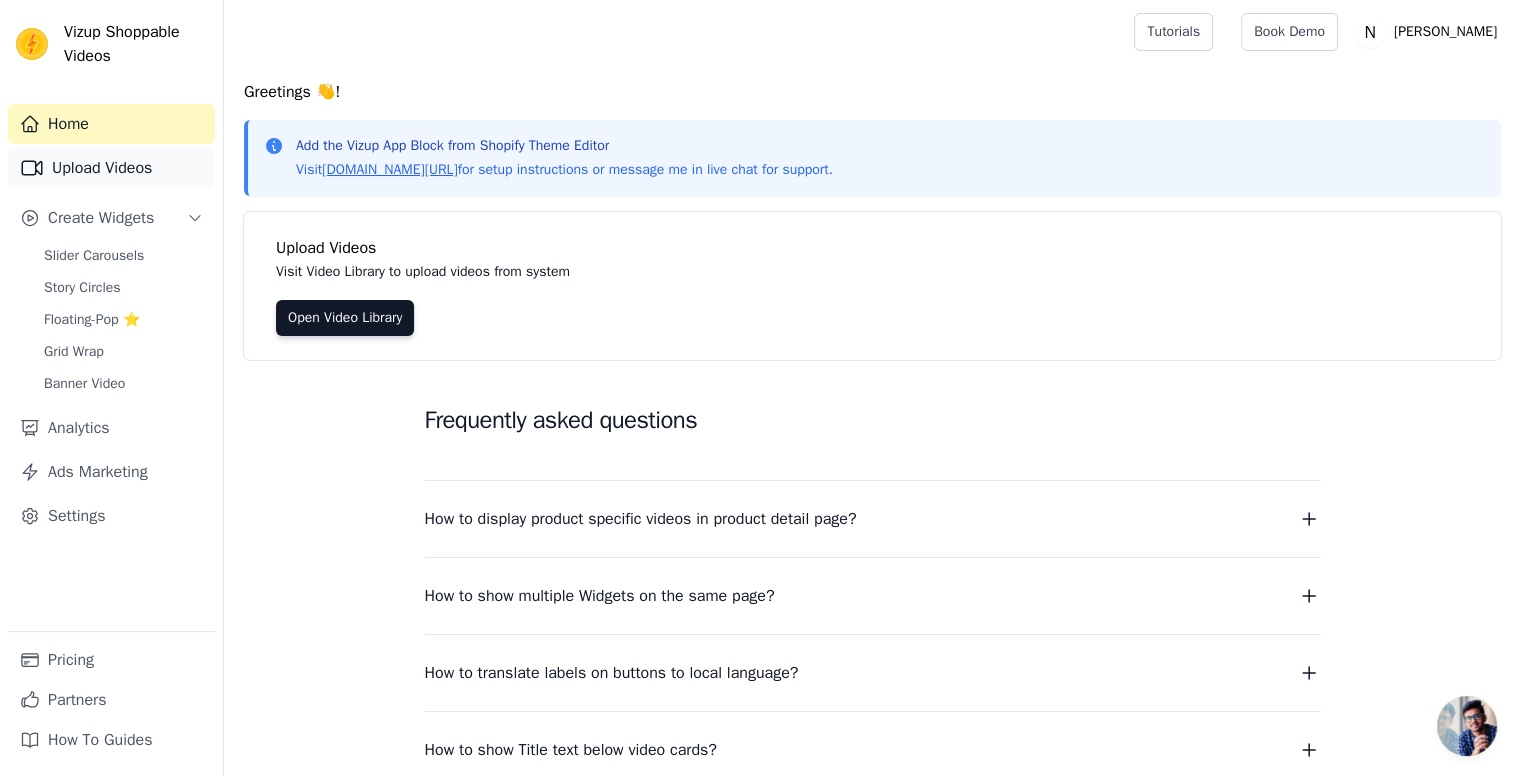 click on "Upload Videos" at bounding box center (111, 168) 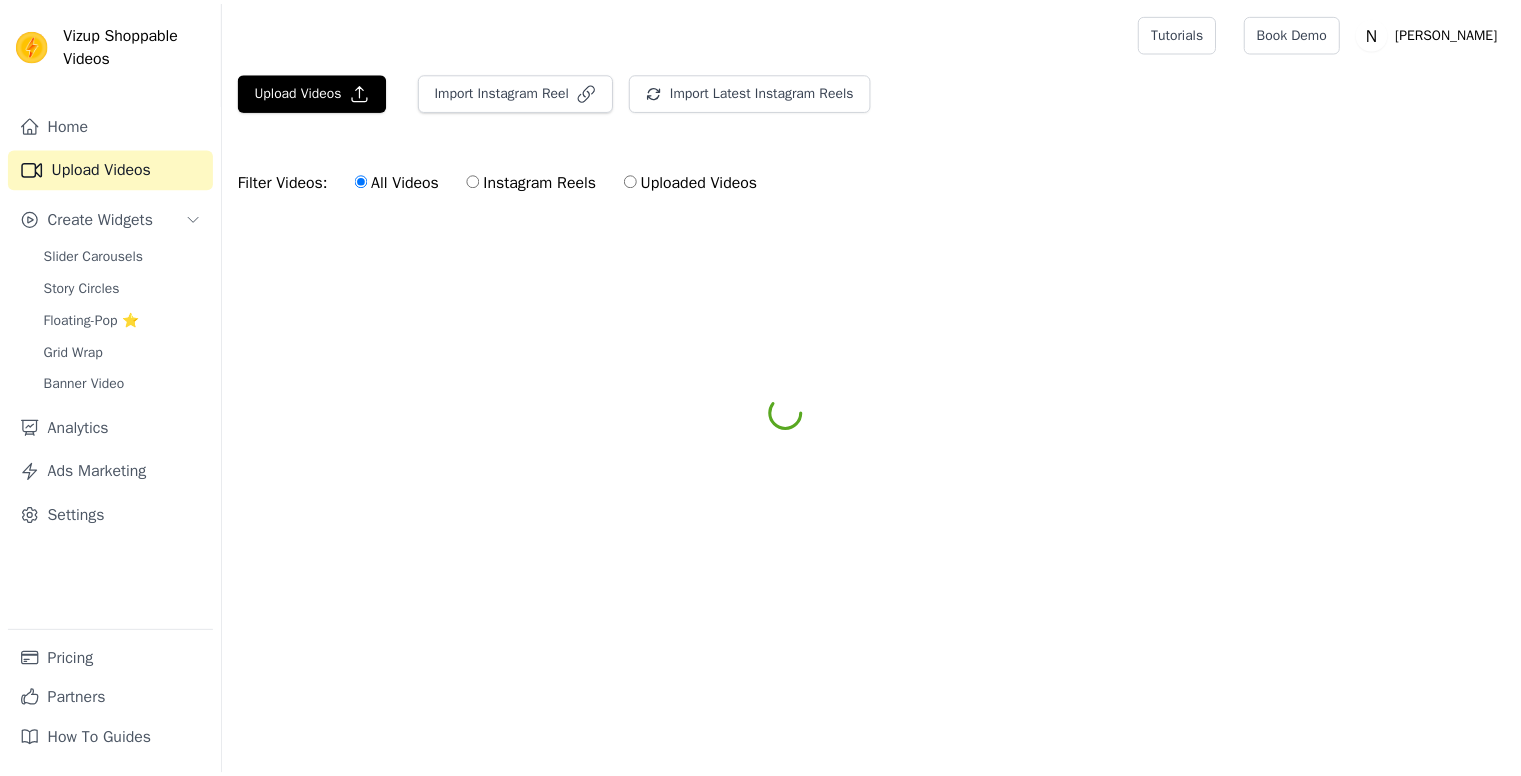 scroll, scrollTop: 0, scrollLeft: 0, axis: both 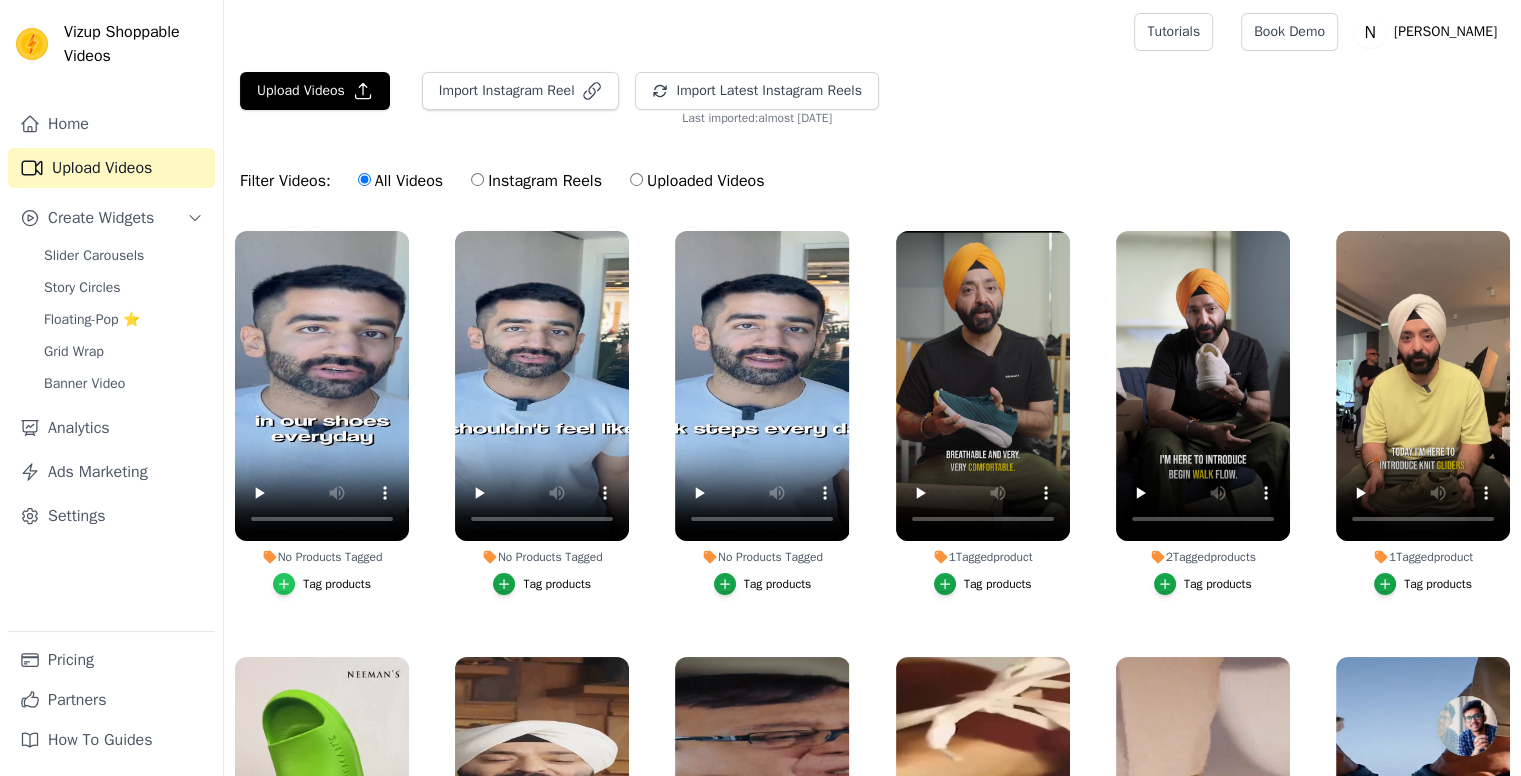 click 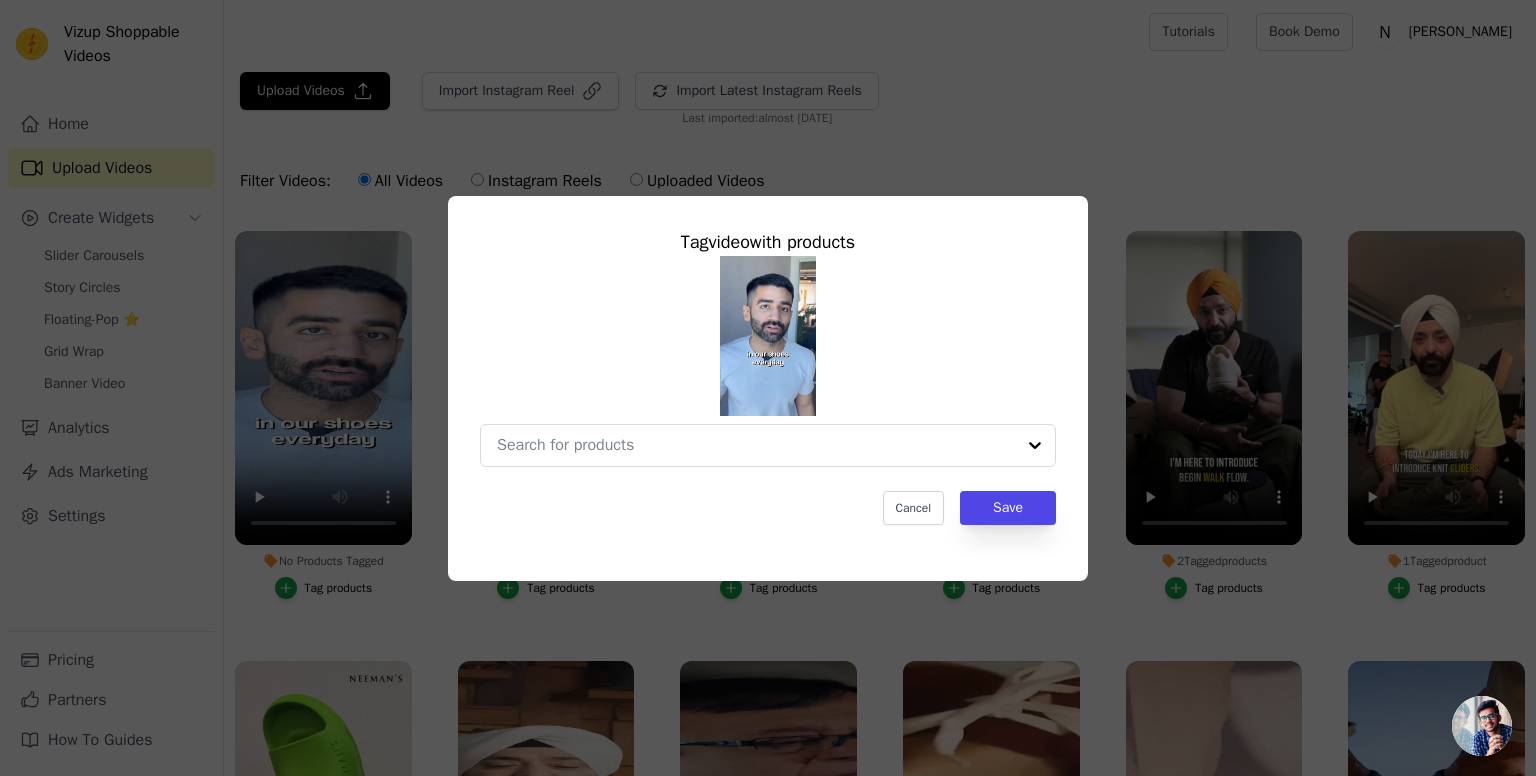click on "Tag  video  with products                         Cancel   Save" at bounding box center [768, 388] 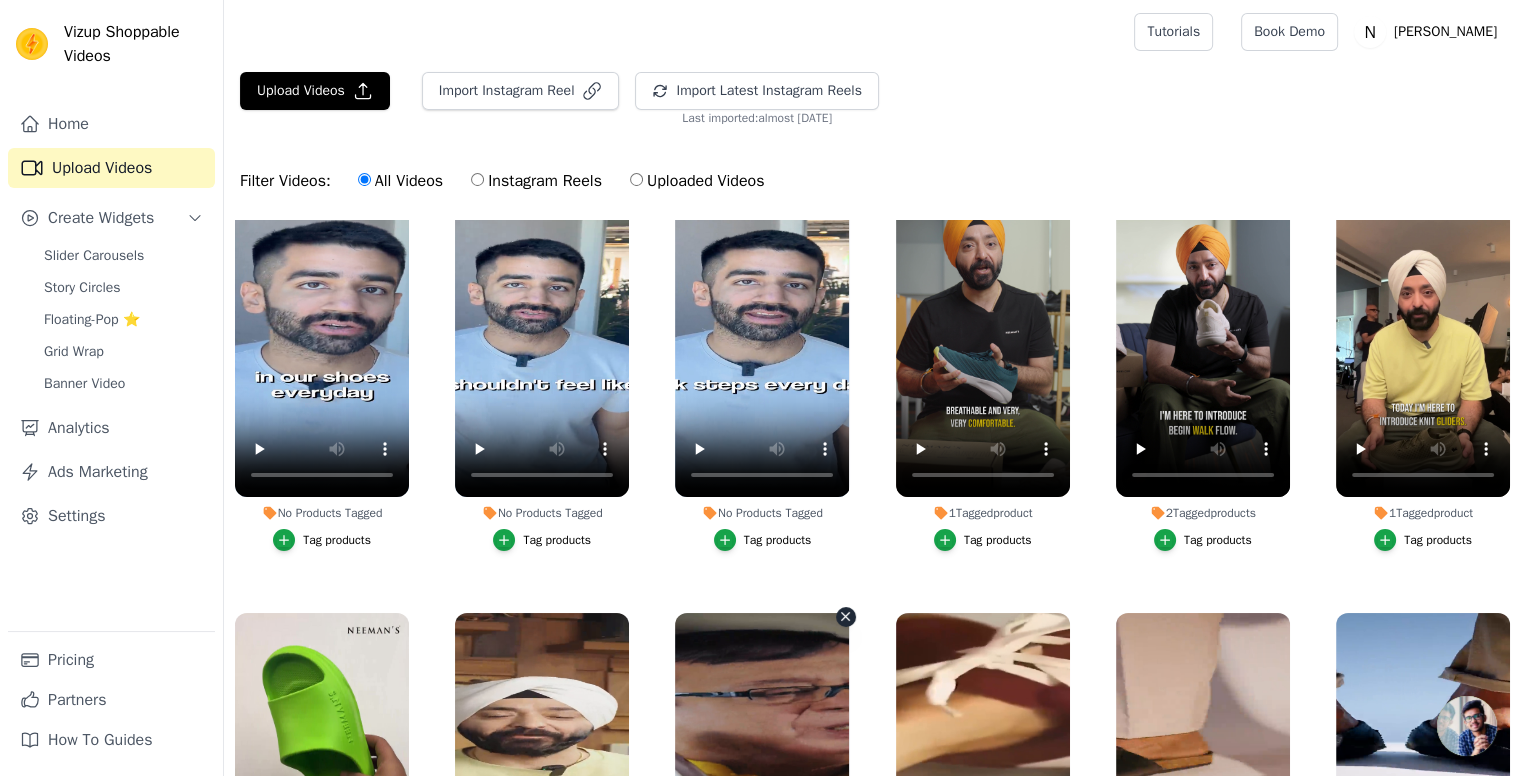 scroll, scrollTop: 0, scrollLeft: 0, axis: both 